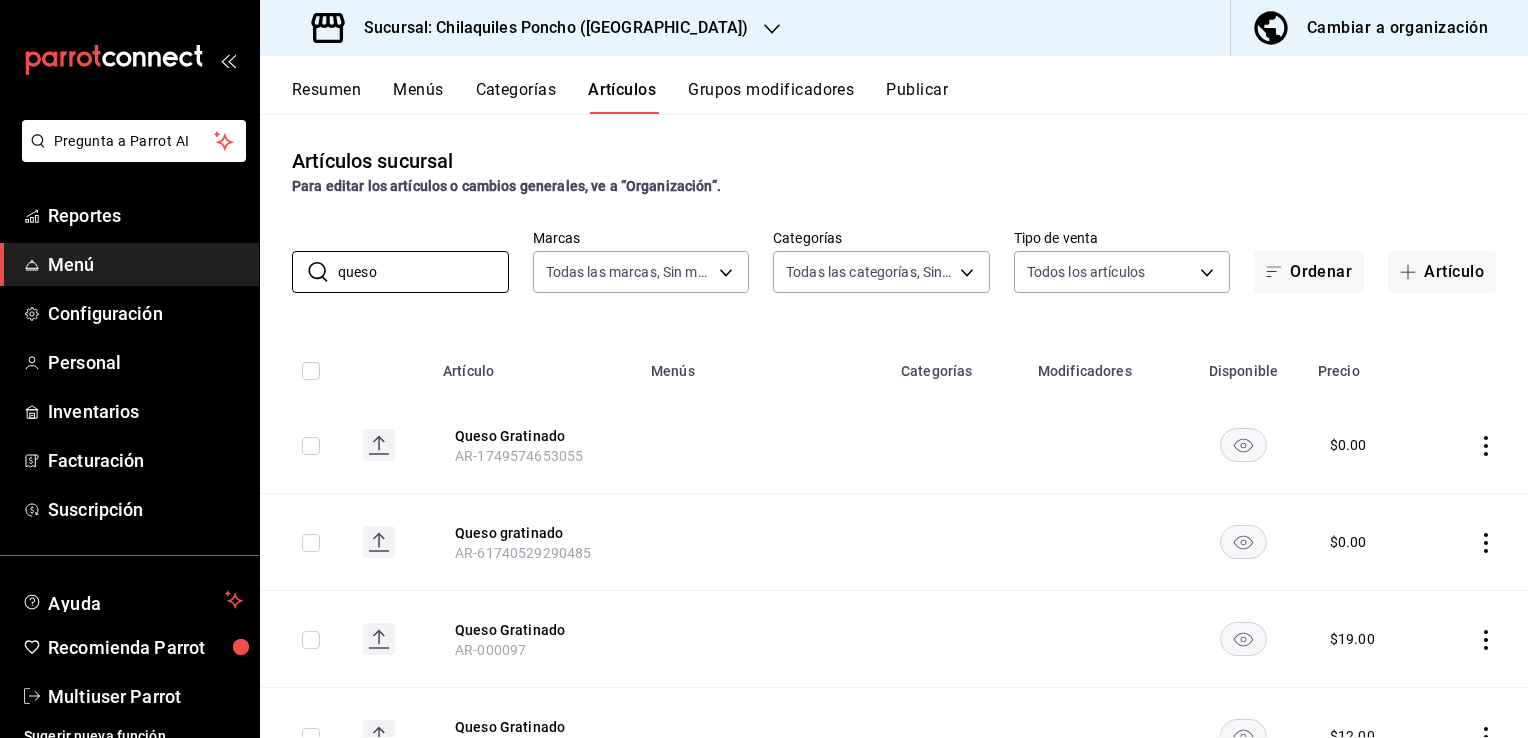 scroll, scrollTop: 0, scrollLeft: 0, axis: both 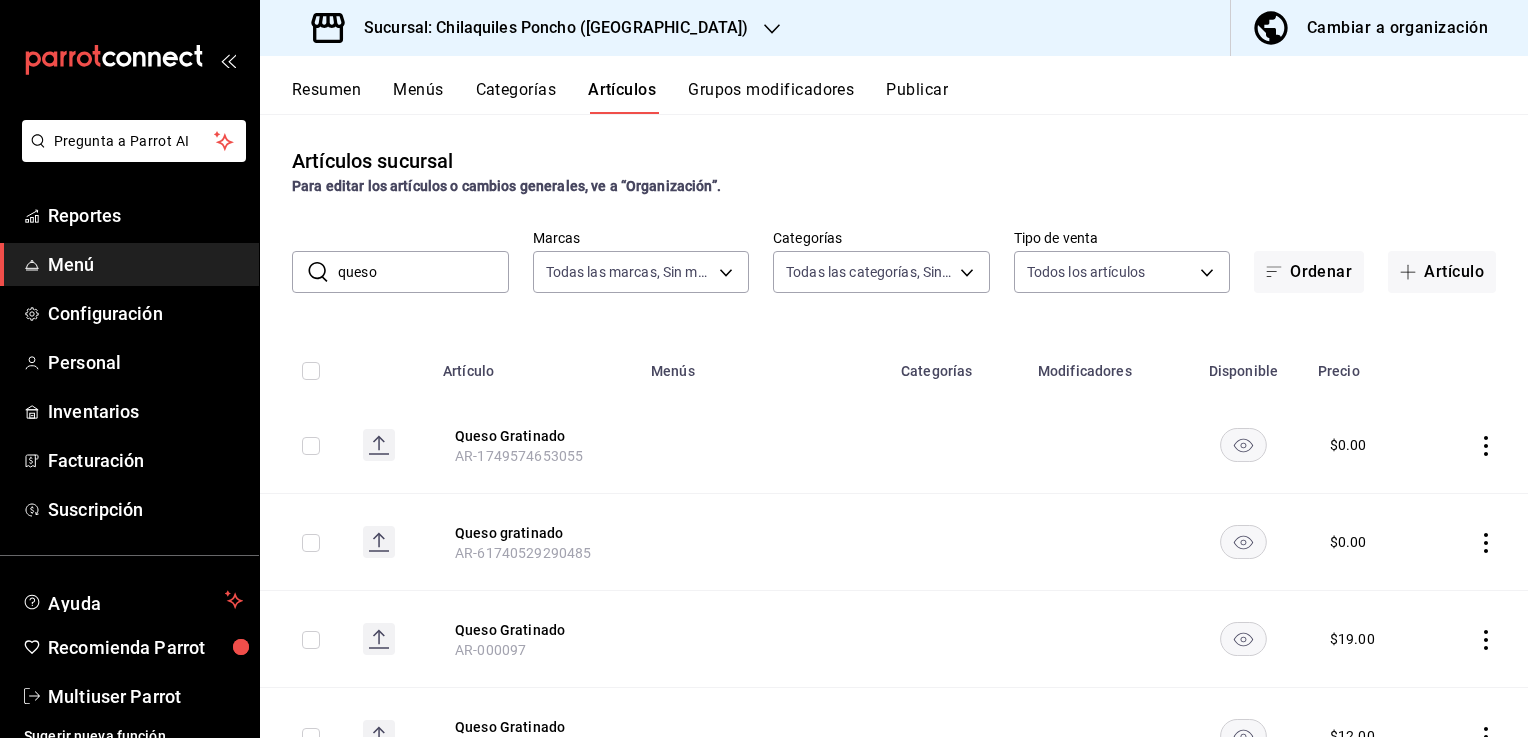 click on "queso" at bounding box center (423, 272) 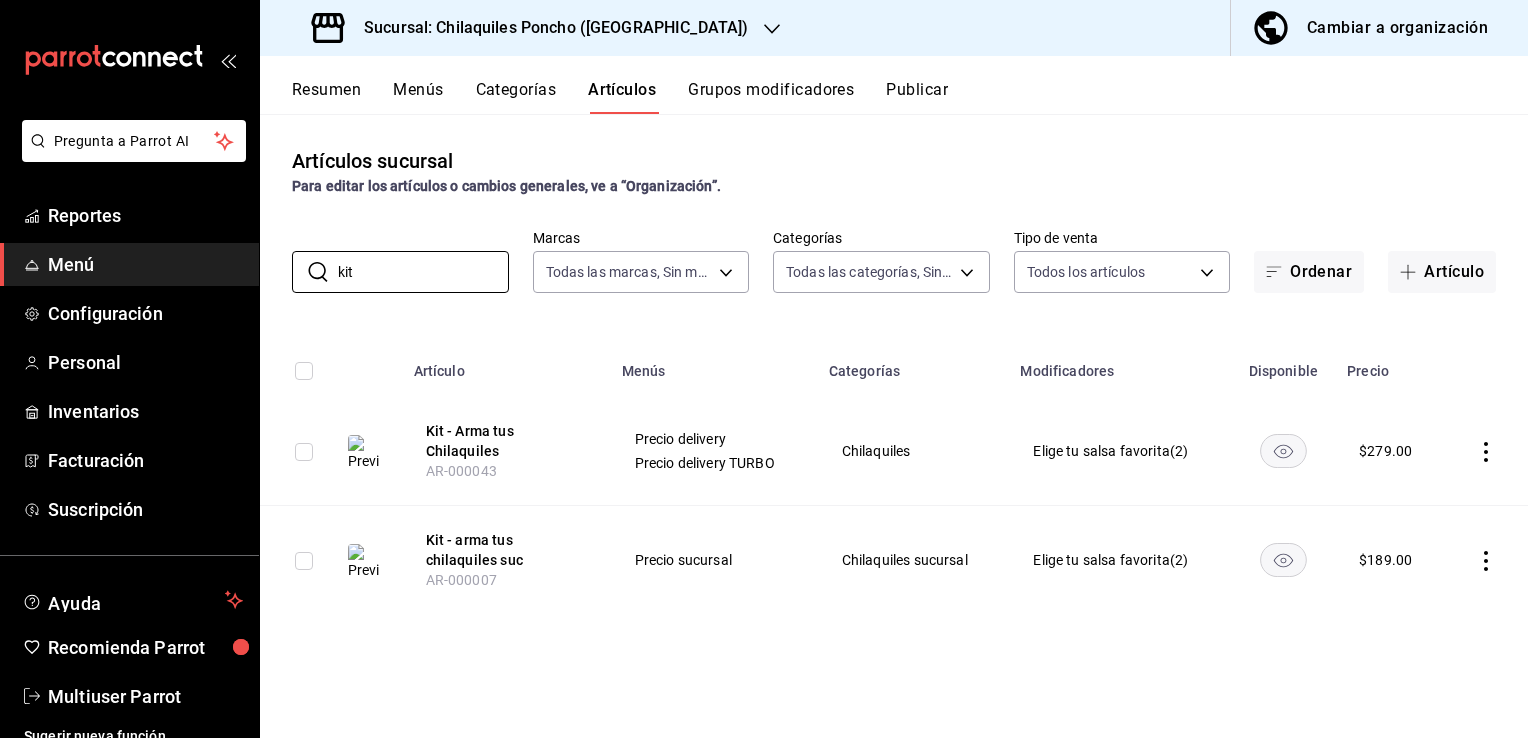 type on "kit" 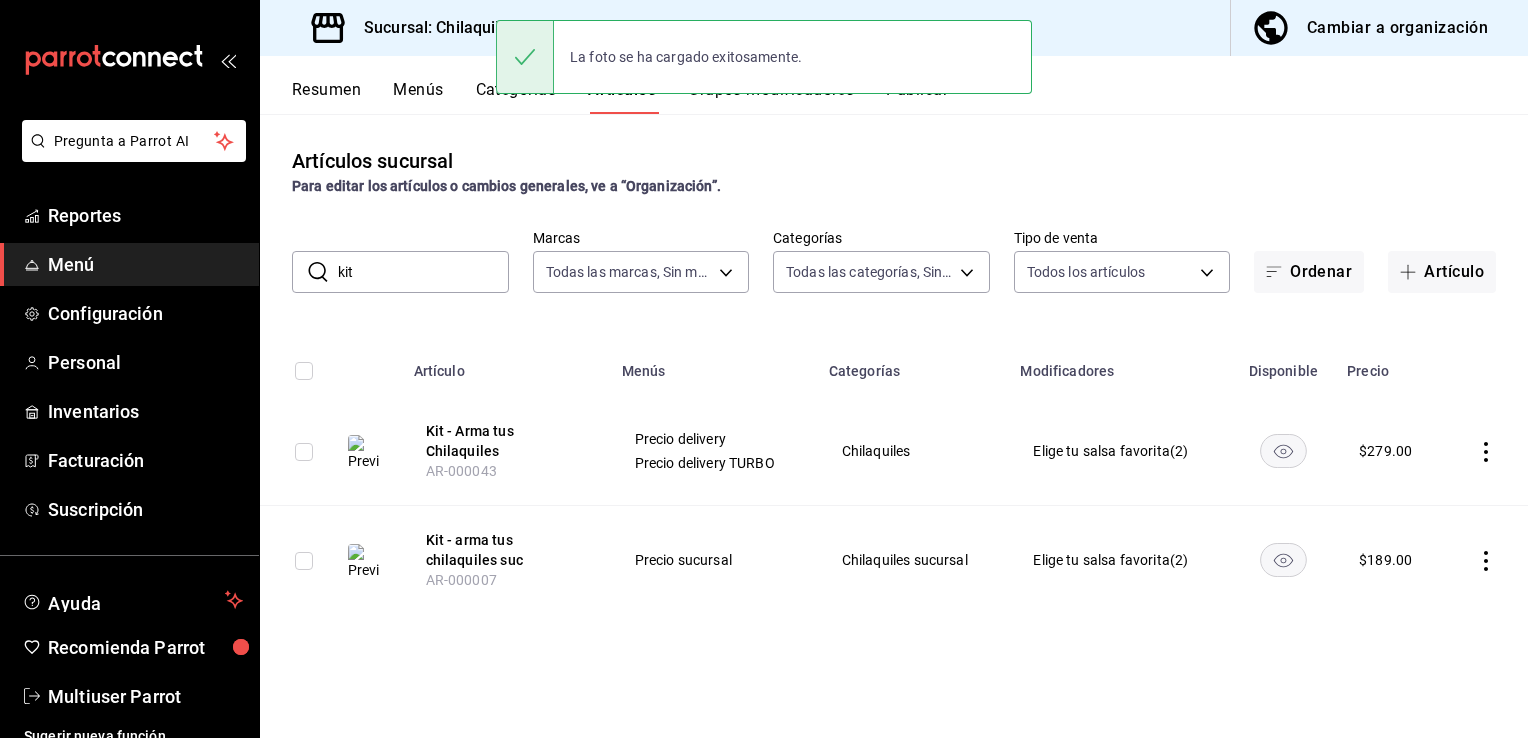 click at bounding box center (364, 562) 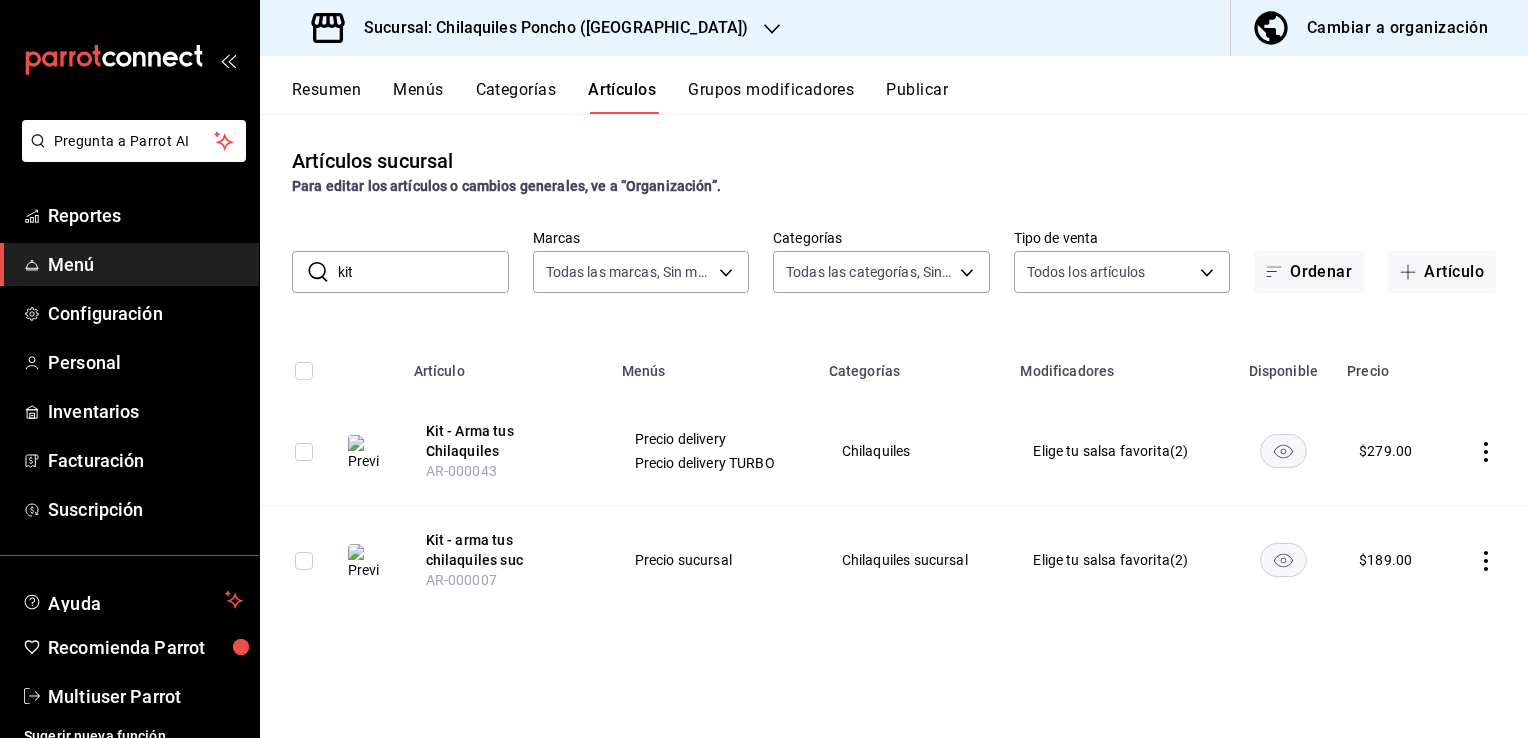 click on "Resumen Menús Categorías Artículos Grupos modificadores Publicar" at bounding box center (910, 97) 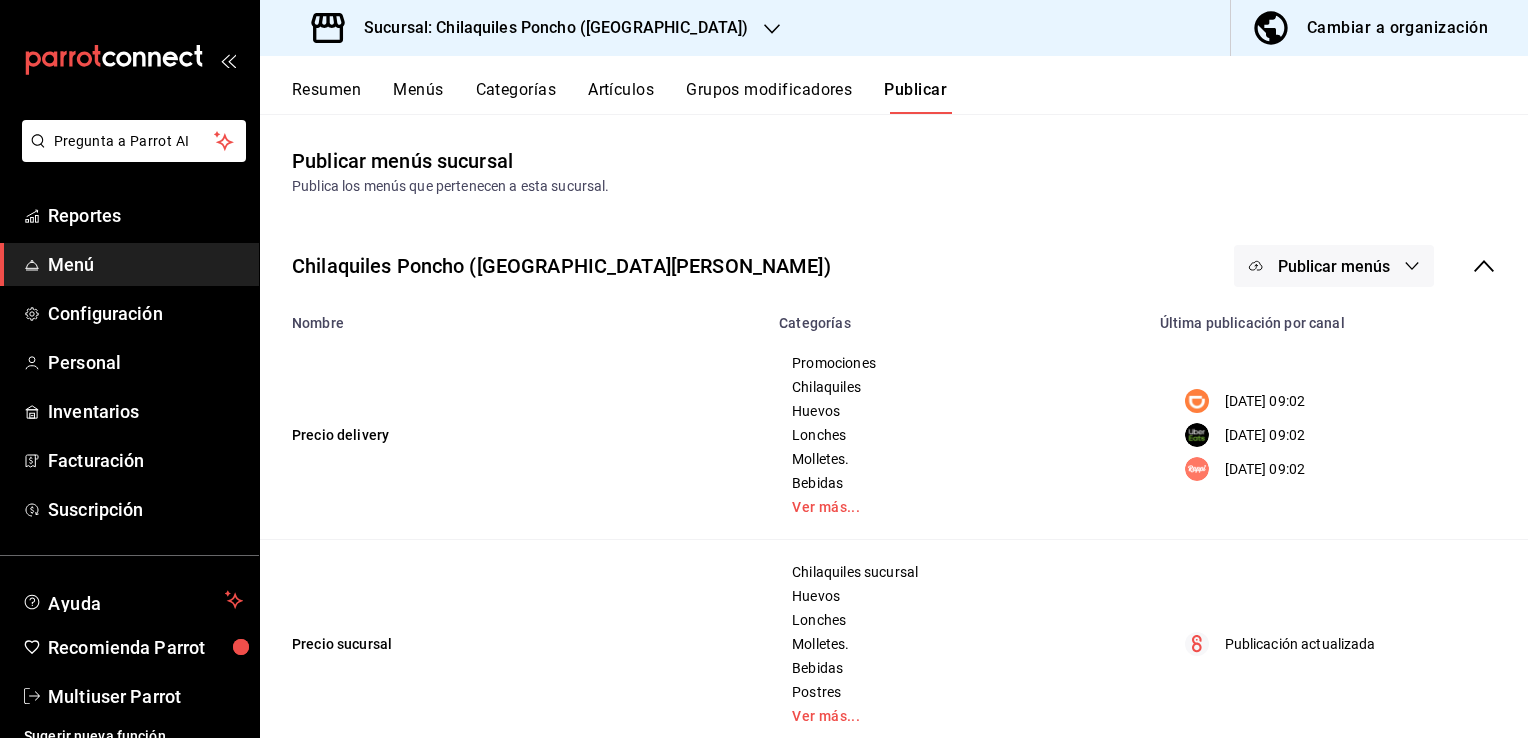 click on "Publicar menús" at bounding box center (1334, 266) 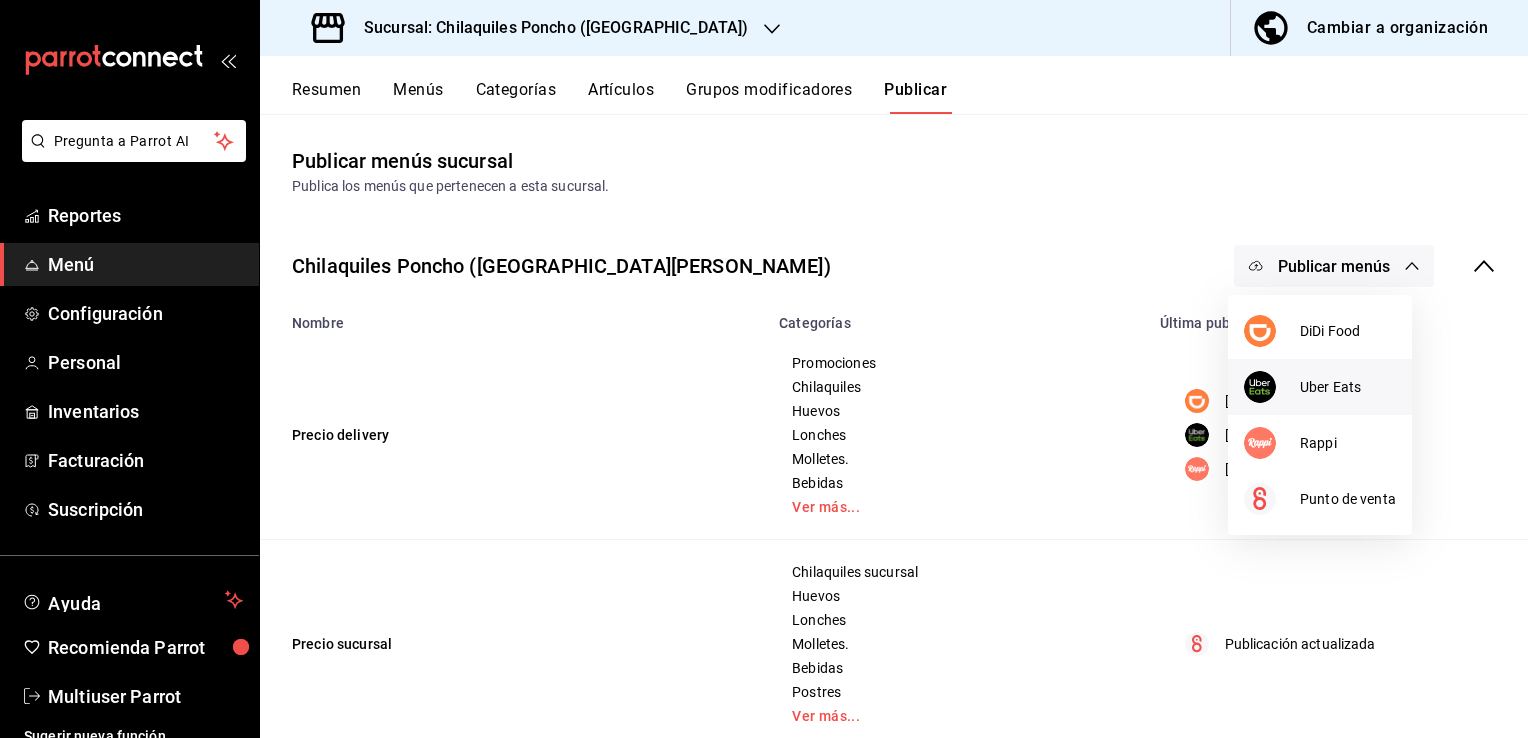 click on "Uber Eats" at bounding box center (1348, 387) 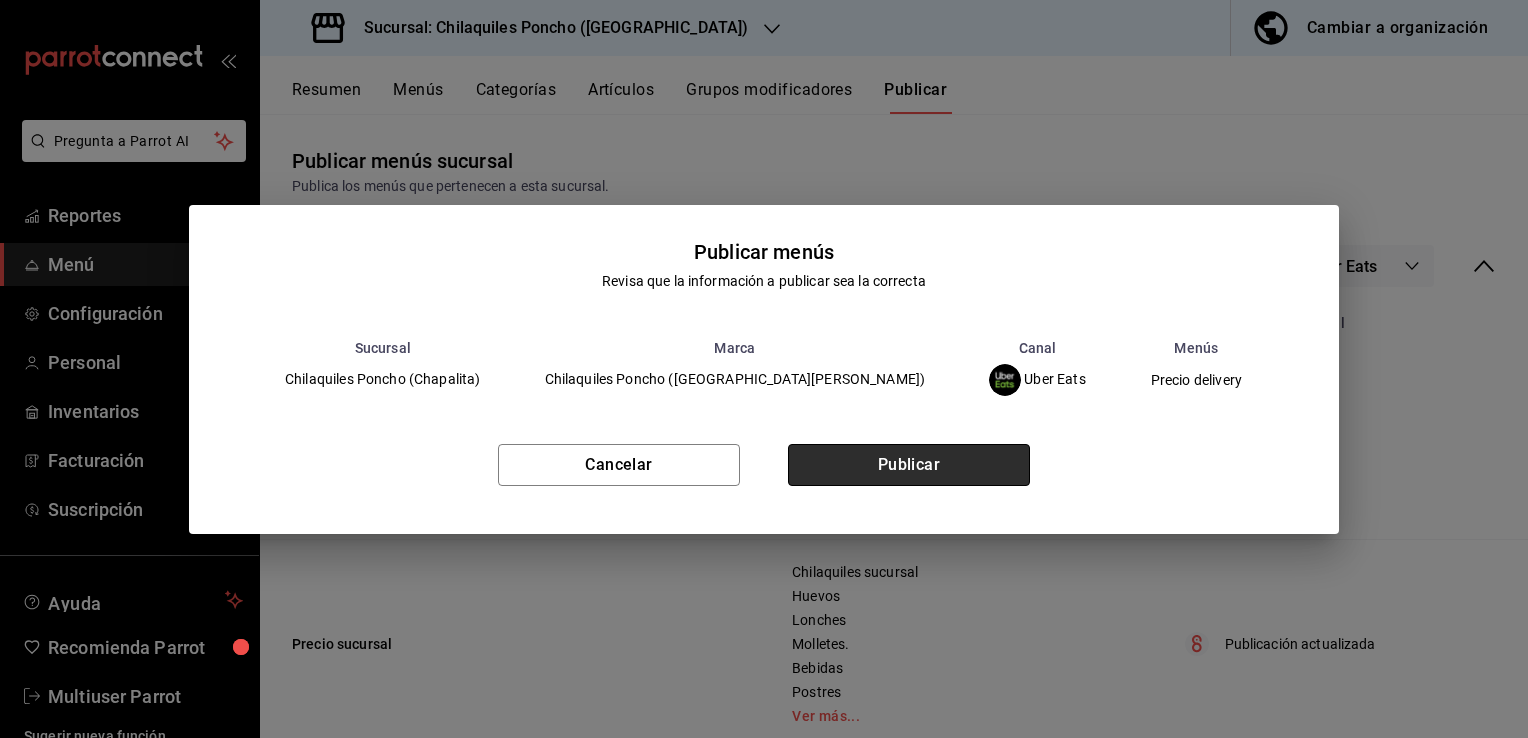 click on "Publicar" at bounding box center (909, 465) 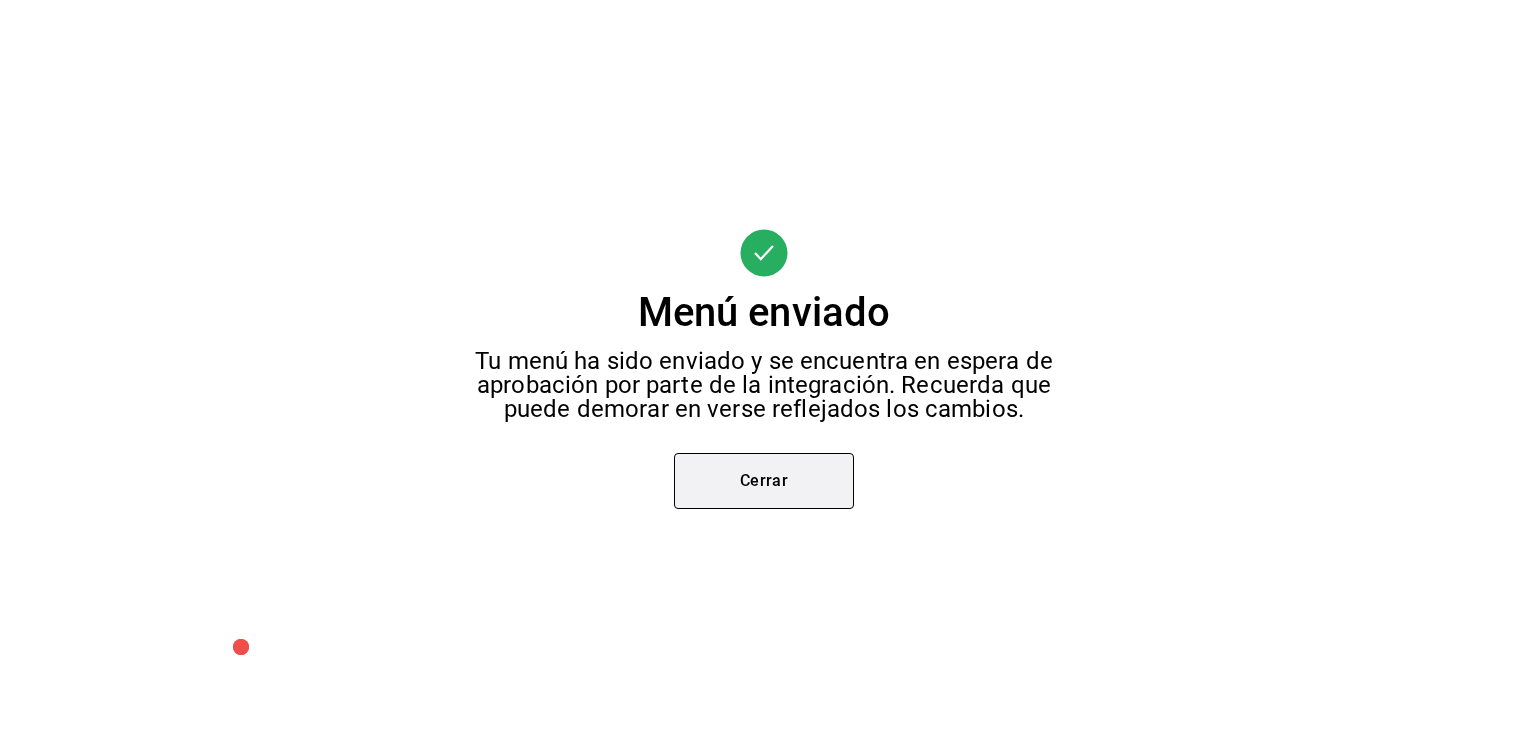 click on "Cerrar" at bounding box center [764, 481] 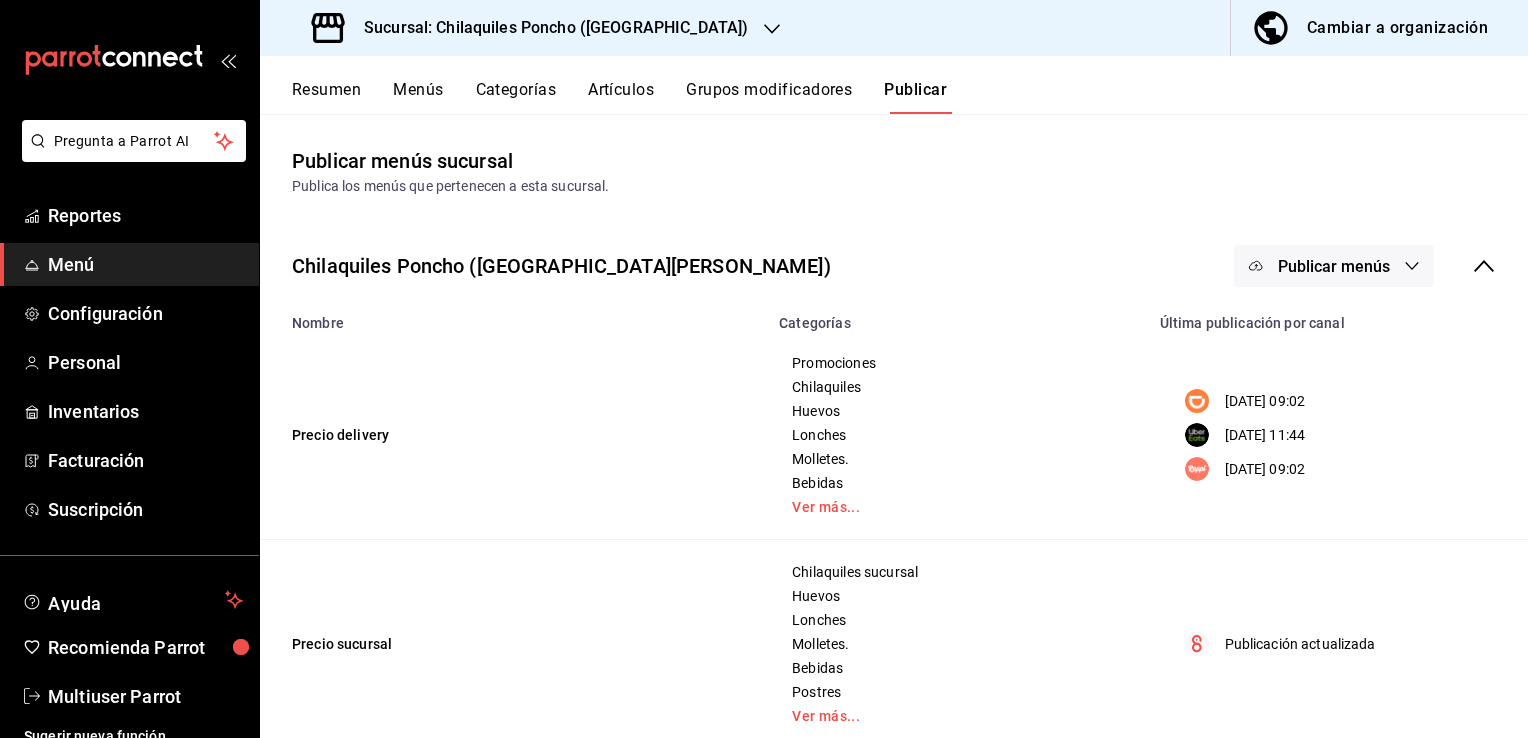 click on "Publicar menús" at bounding box center [1334, 266] 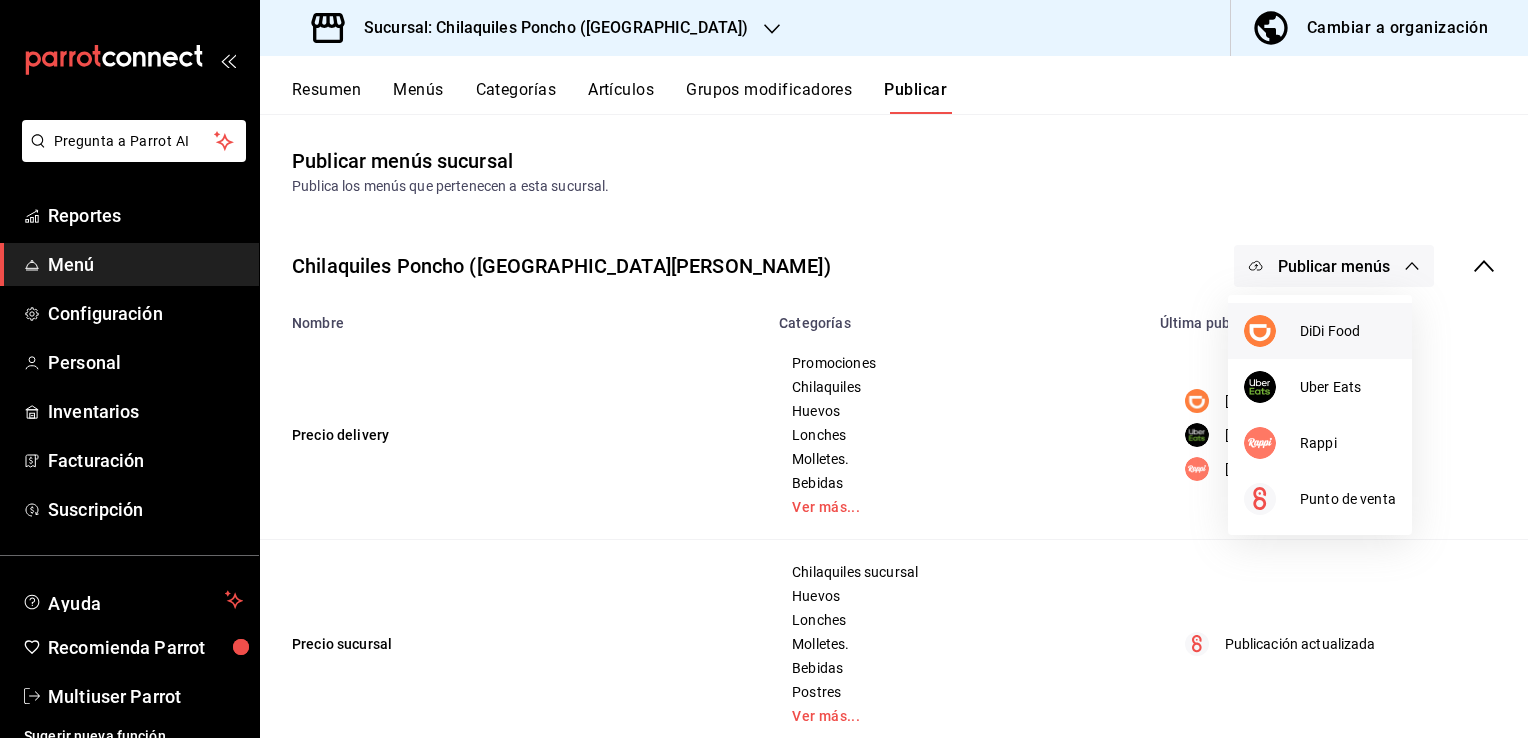click on "DiDi Food" at bounding box center (1348, 331) 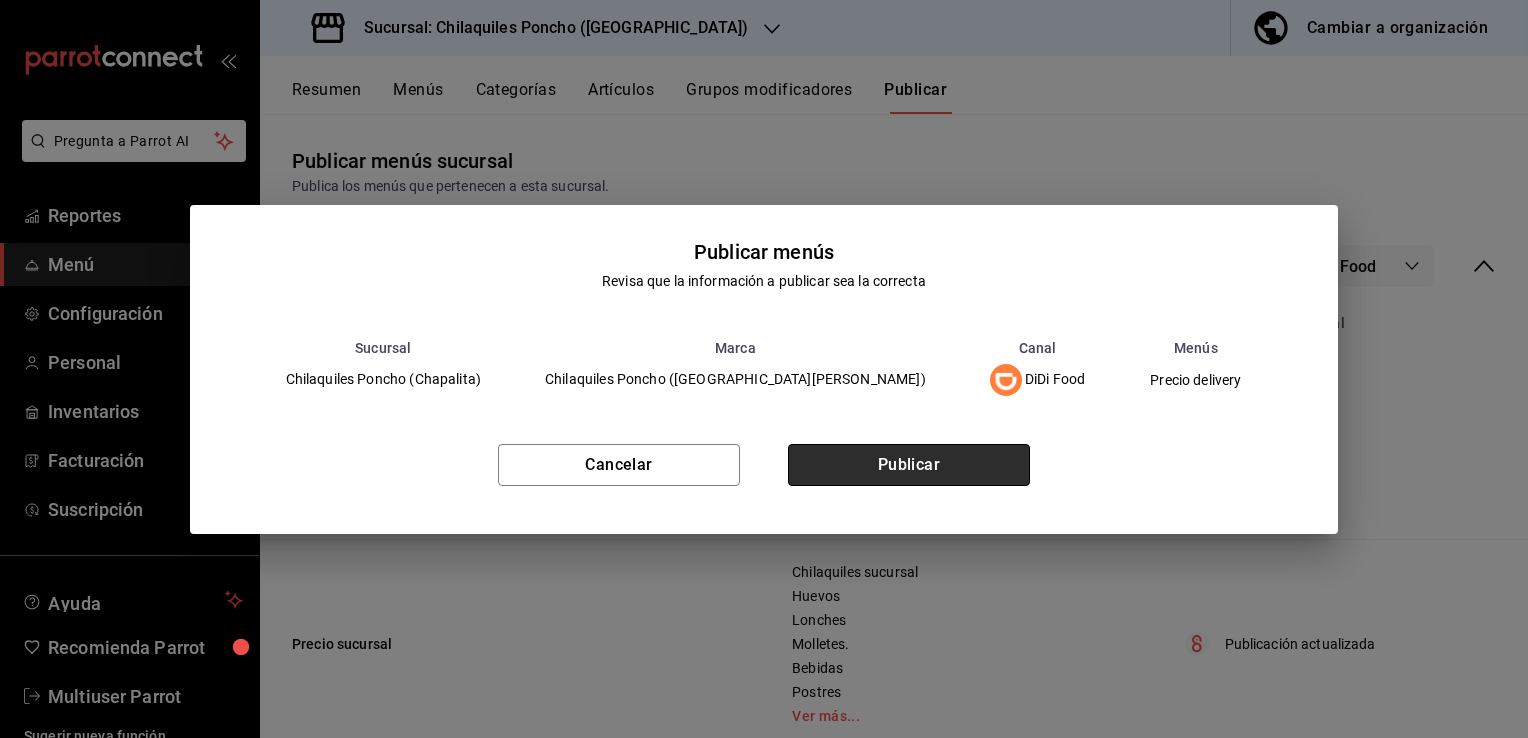click on "Publicar" at bounding box center [909, 465] 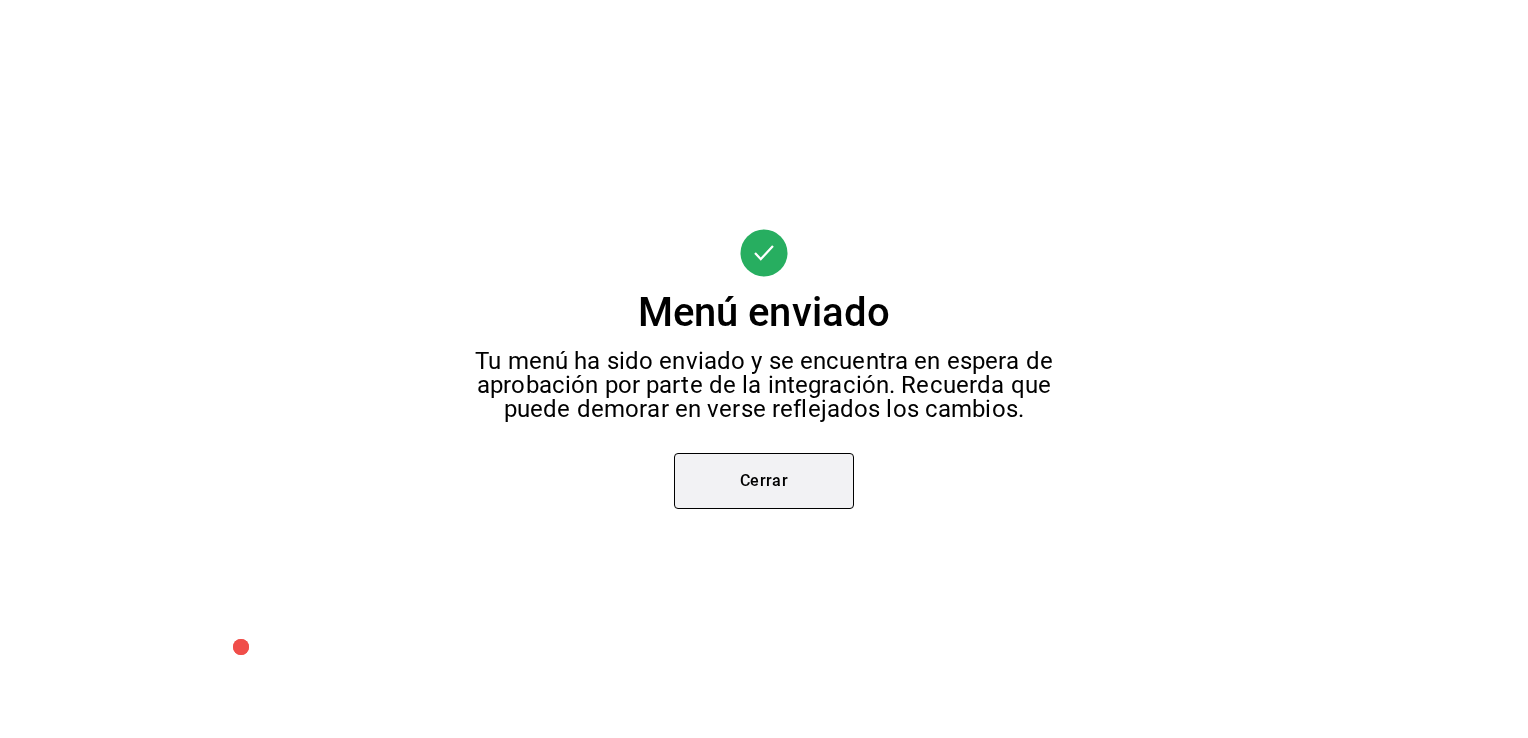 click on "Cerrar" at bounding box center [764, 481] 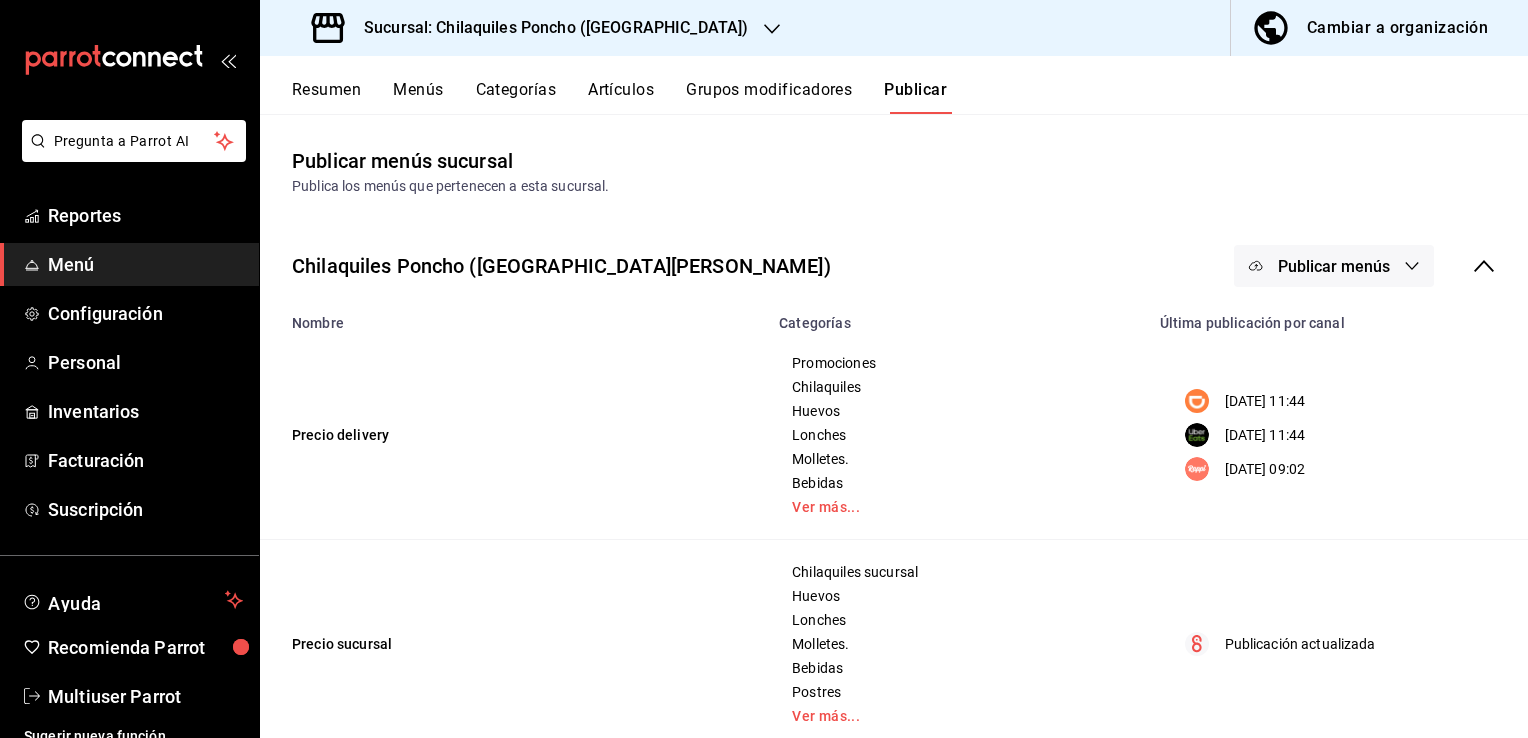 click on "Publicar menús" at bounding box center (1334, 266) 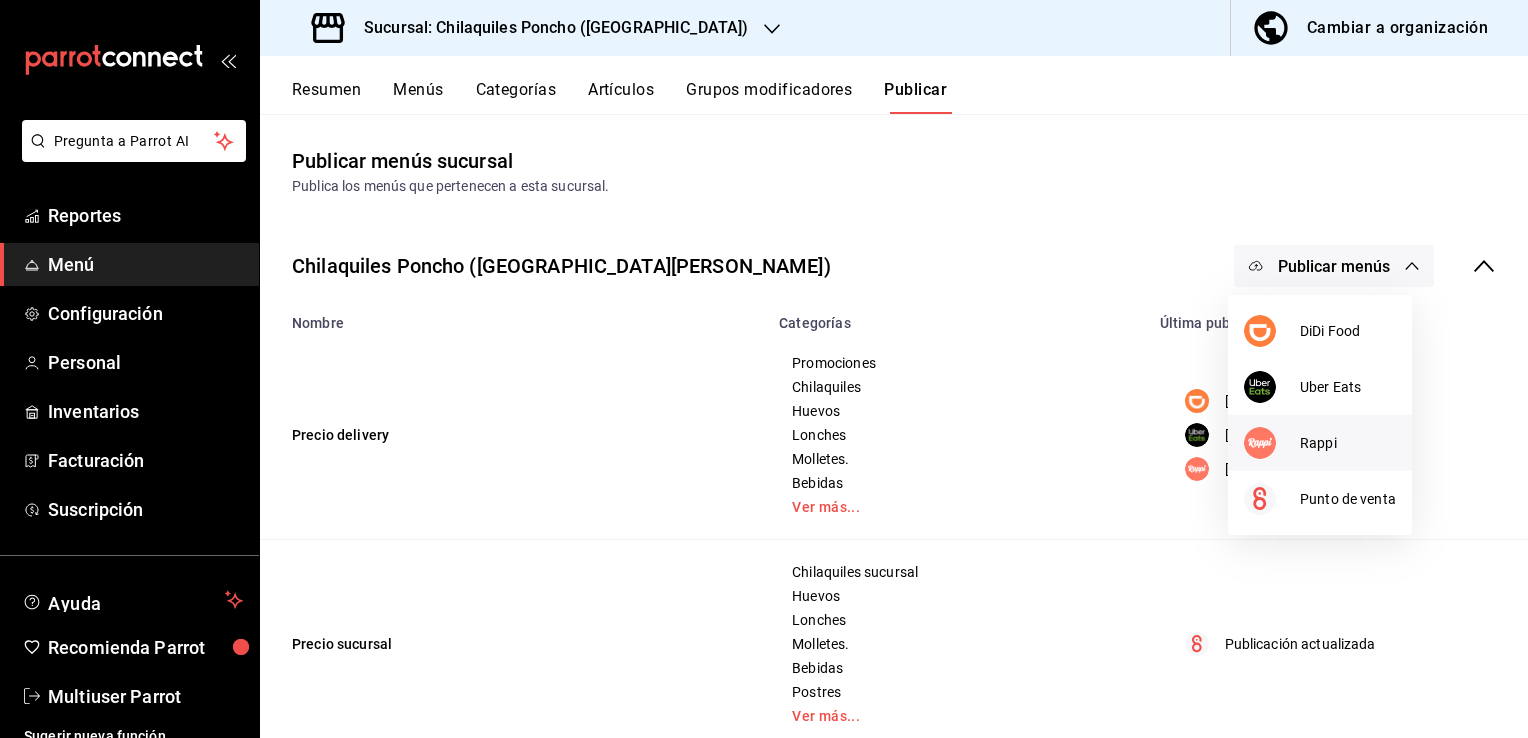 click on "Rappi" at bounding box center [1320, 443] 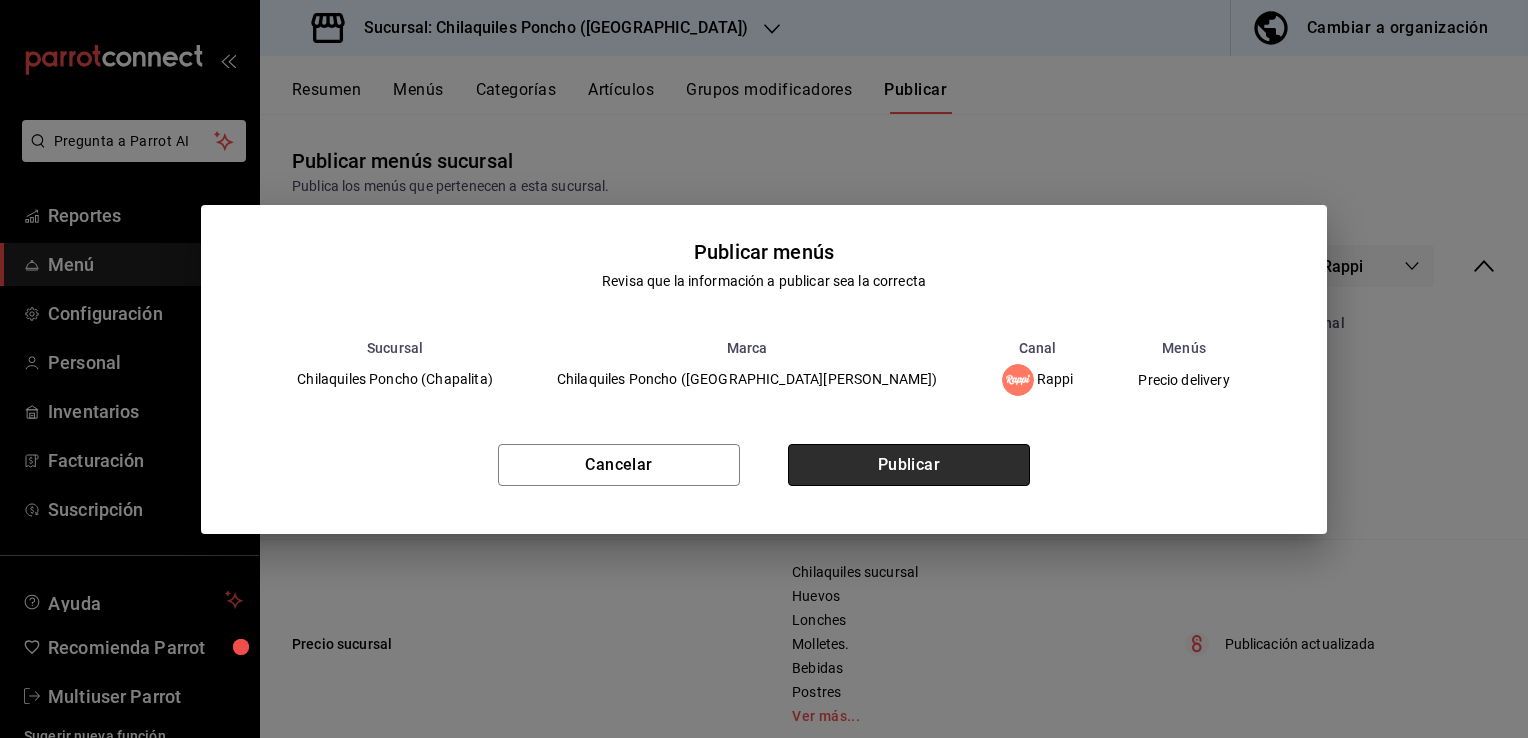 click on "Publicar" at bounding box center (909, 465) 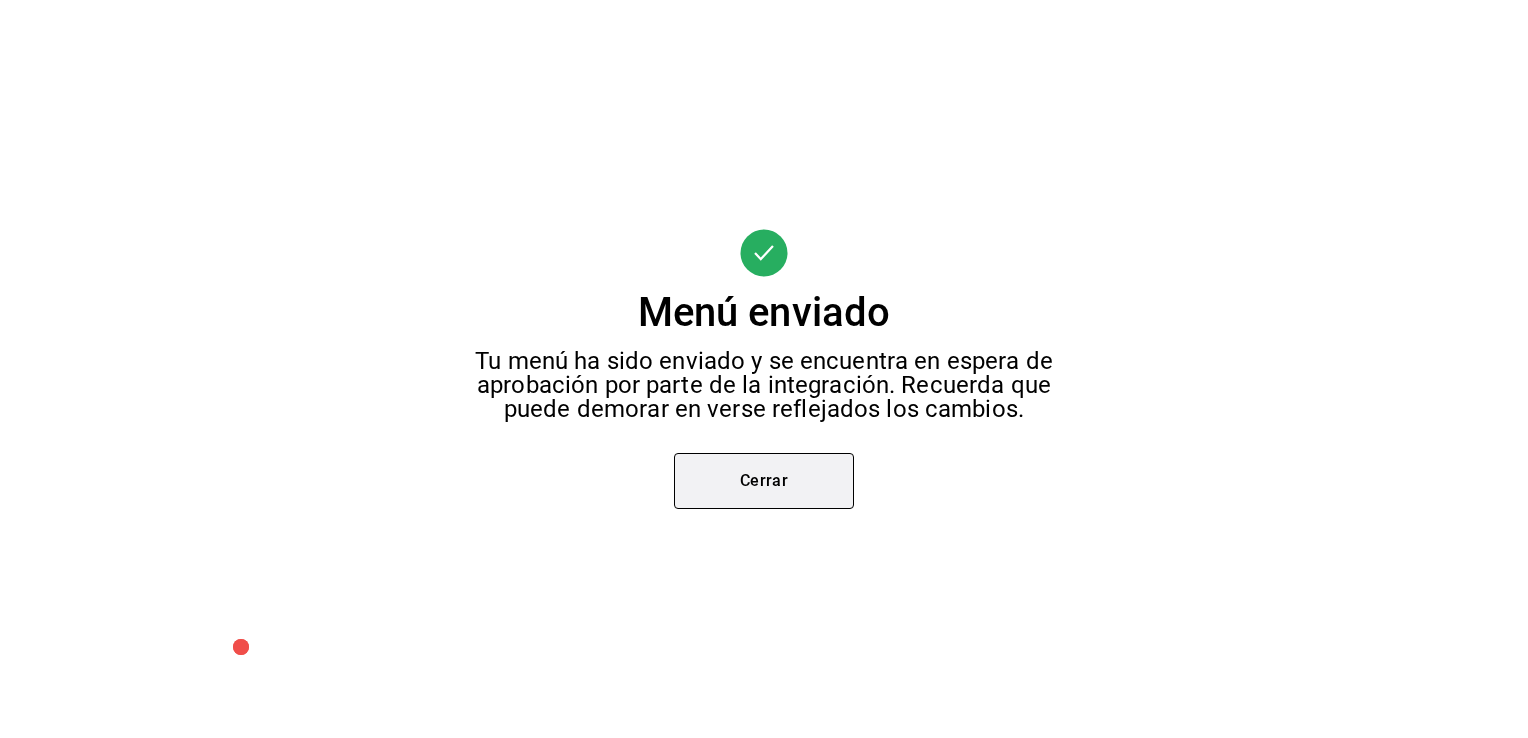 click on "Cerrar" at bounding box center (764, 481) 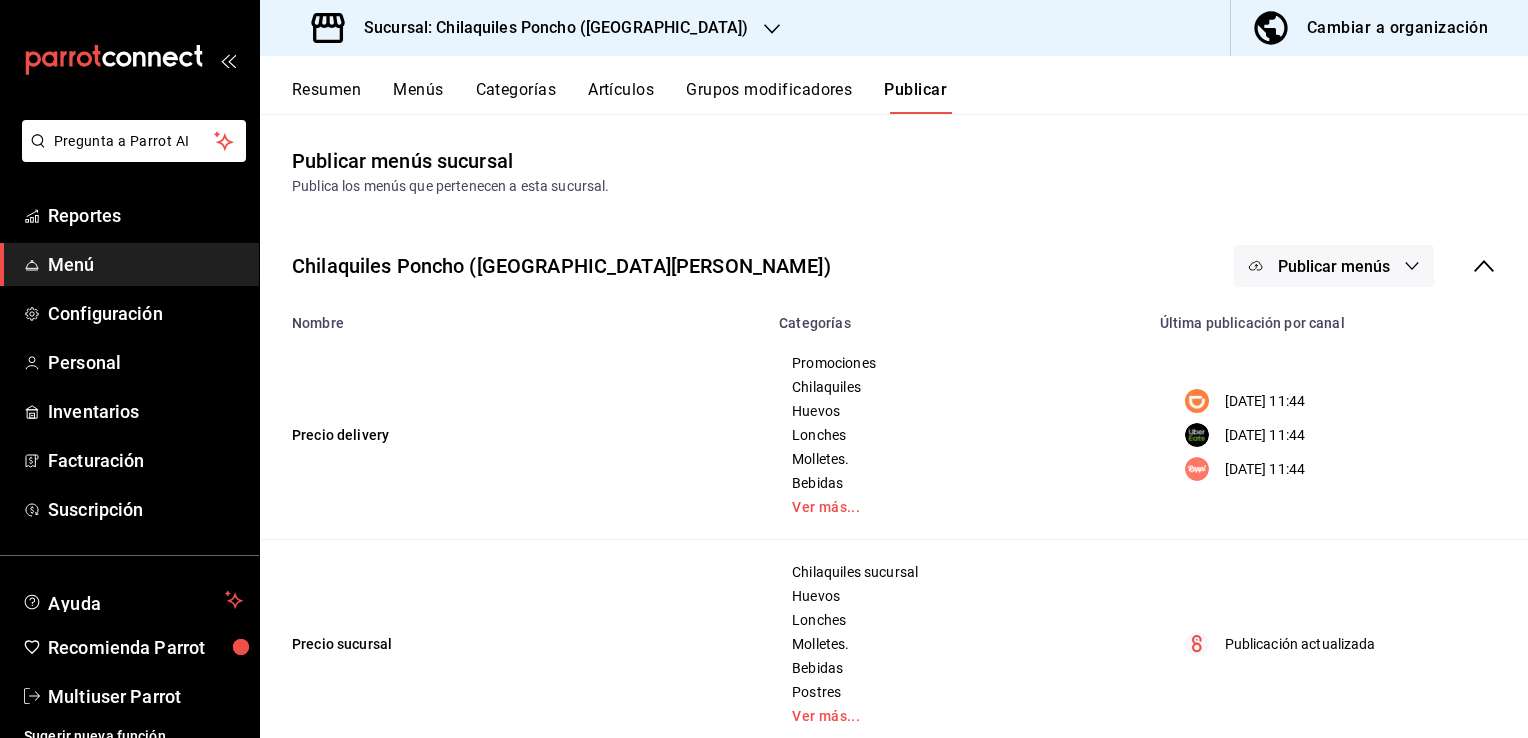 click on "Publicar menús" at bounding box center [1334, 266] 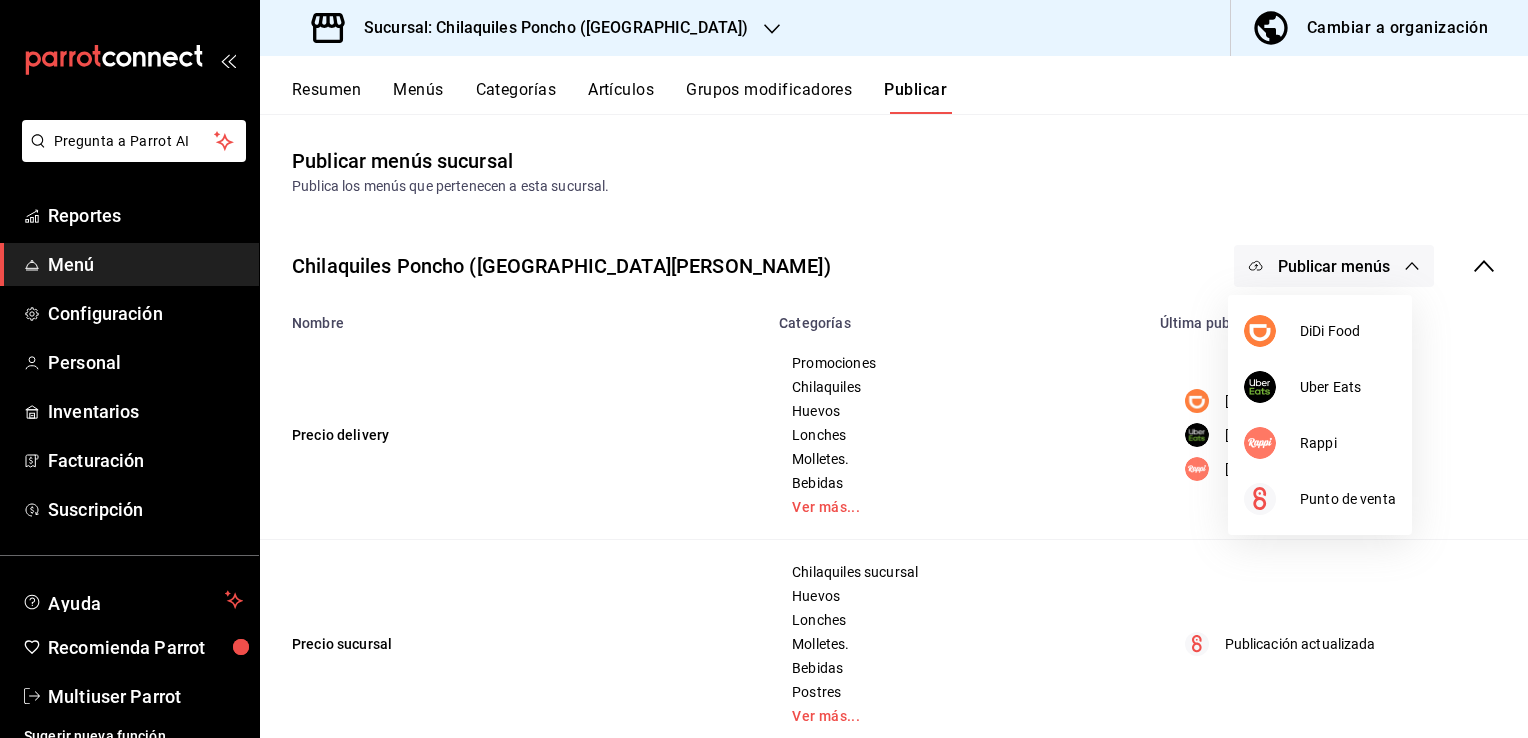 click at bounding box center (764, 369) 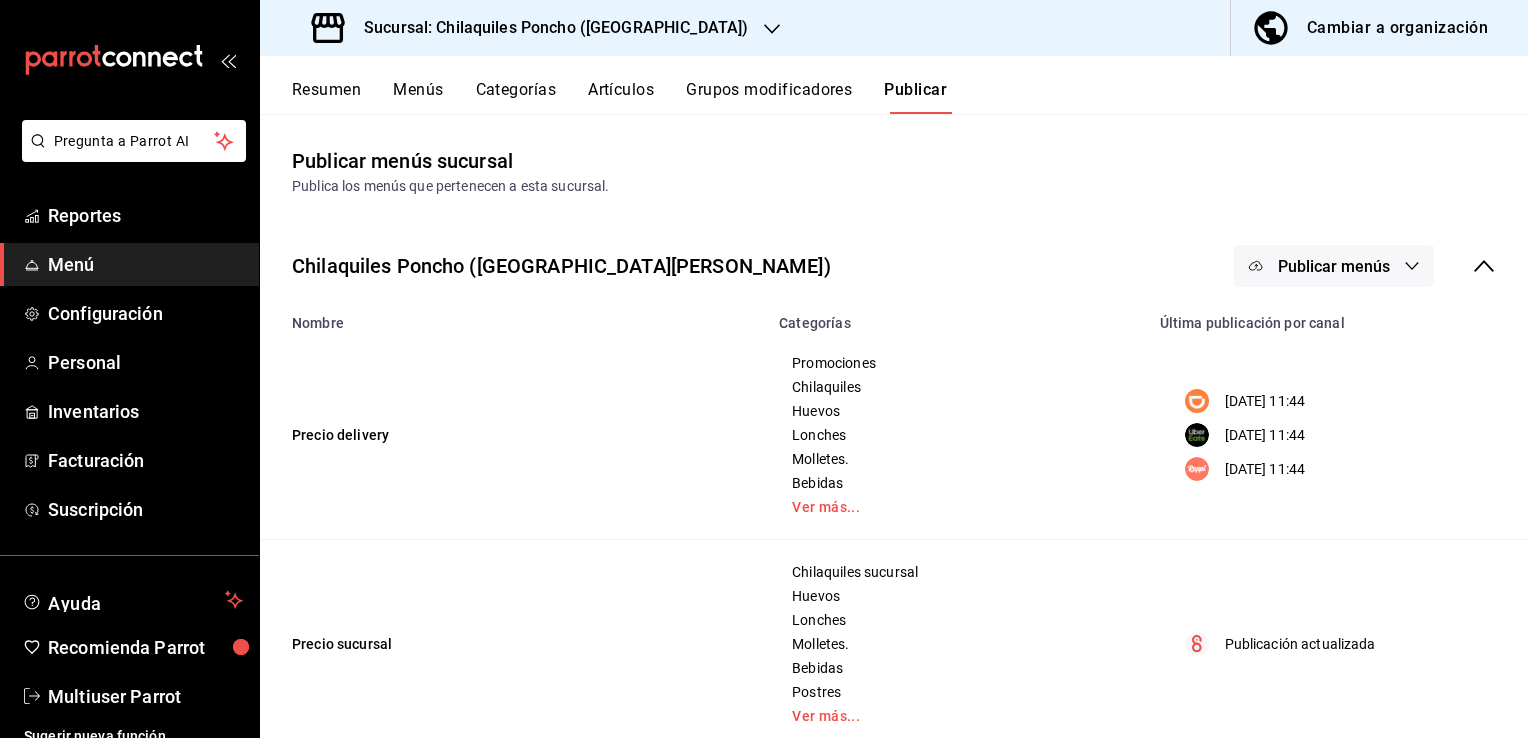 click on "Sucursal: Chilaquiles Poncho ([GEOGRAPHIC_DATA])" at bounding box center [548, 28] 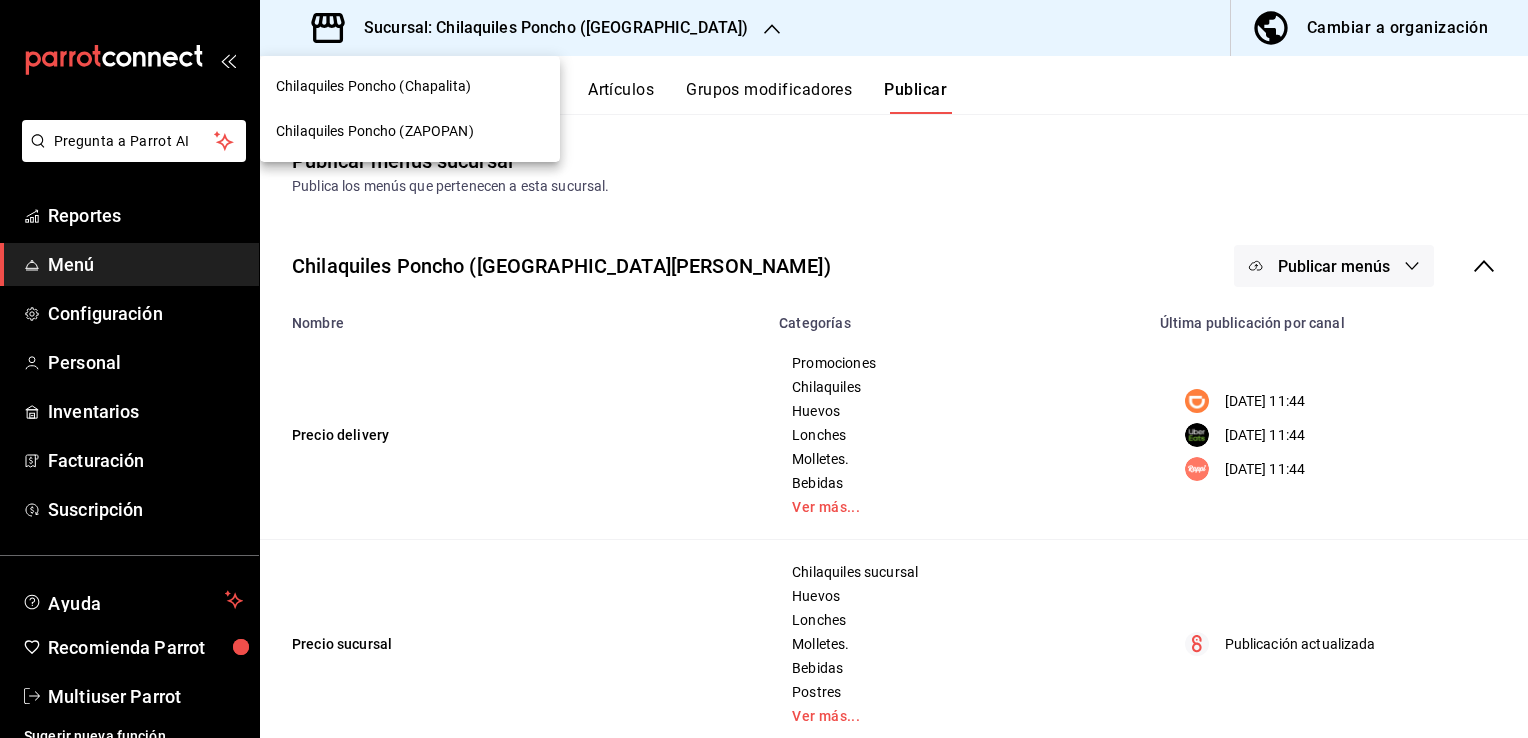 click on "Chilaquiles Poncho (ZAPOPAN)" at bounding box center [410, 131] 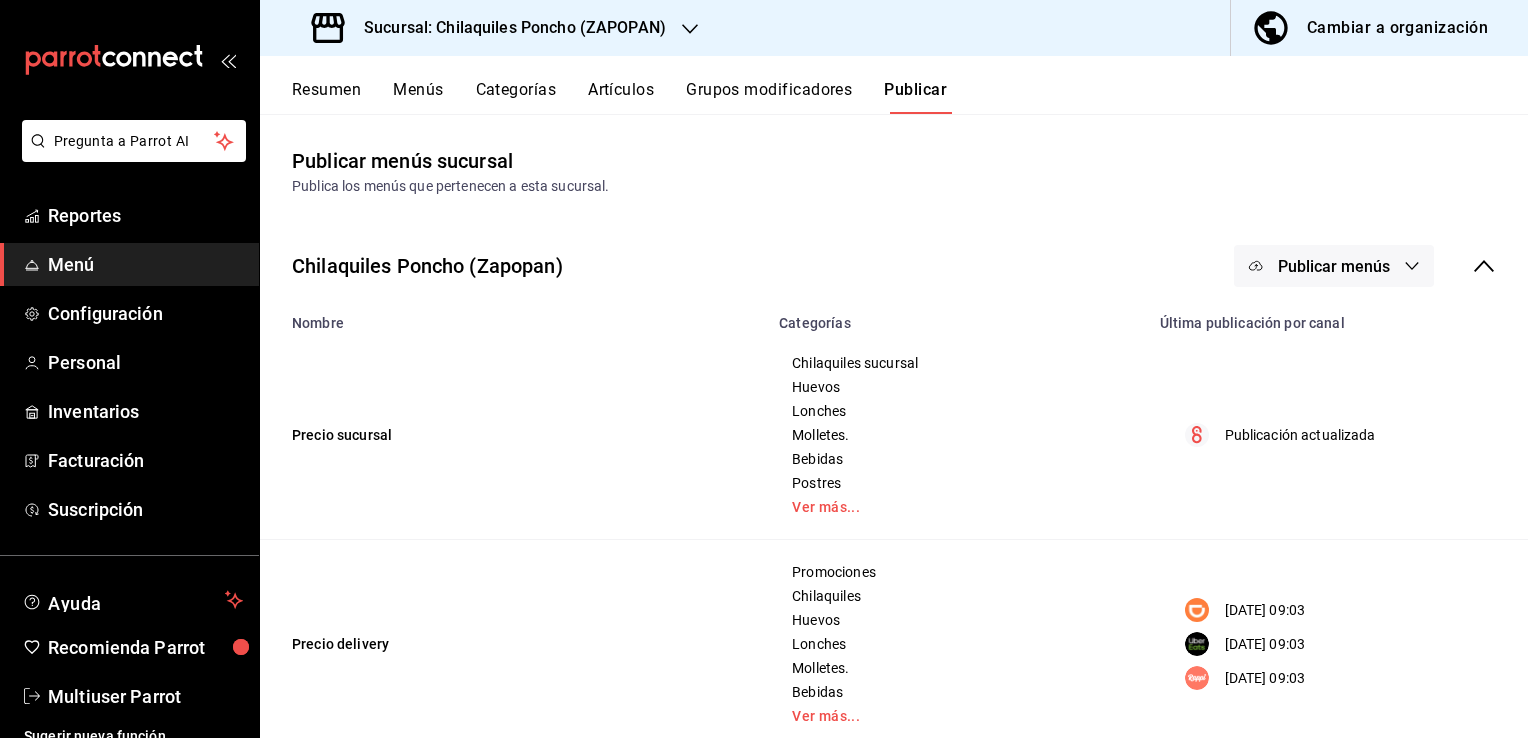 click on "Artículos" at bounding box center [621, 97] 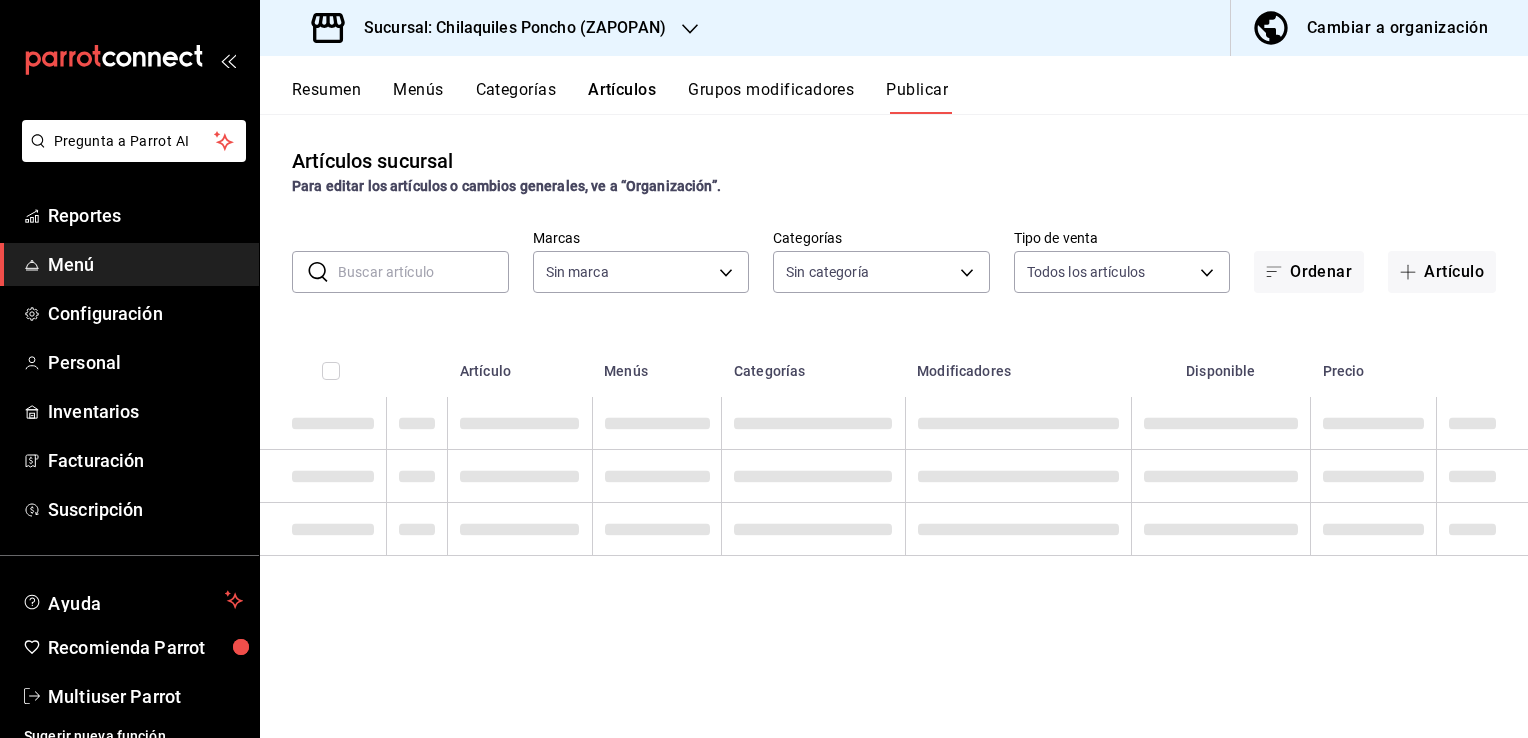 type on "c20b9c20-d7d4-4246-8d09-8eb4ac023ca0,166365aa-3999-453b-be3c-d6066f1407a9,e3e81acf-7691-4856-9d6e-bf076cd151e4,39a6ed6b-9bd0-44df-b2c1-e34834d31872,ae512f06-948d-445c-abac-3f3f2b35c3ba" 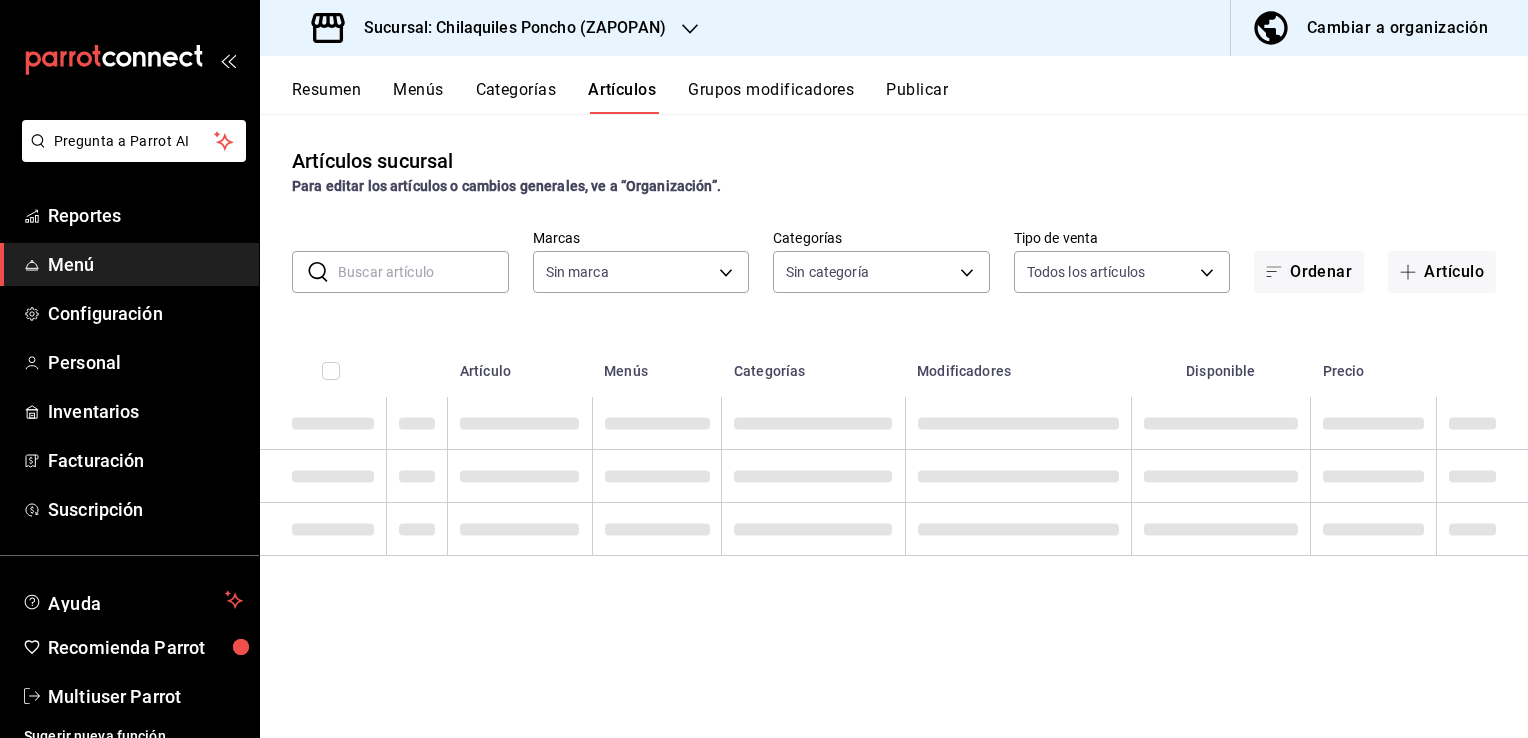 click at bounding box center (423, 272) 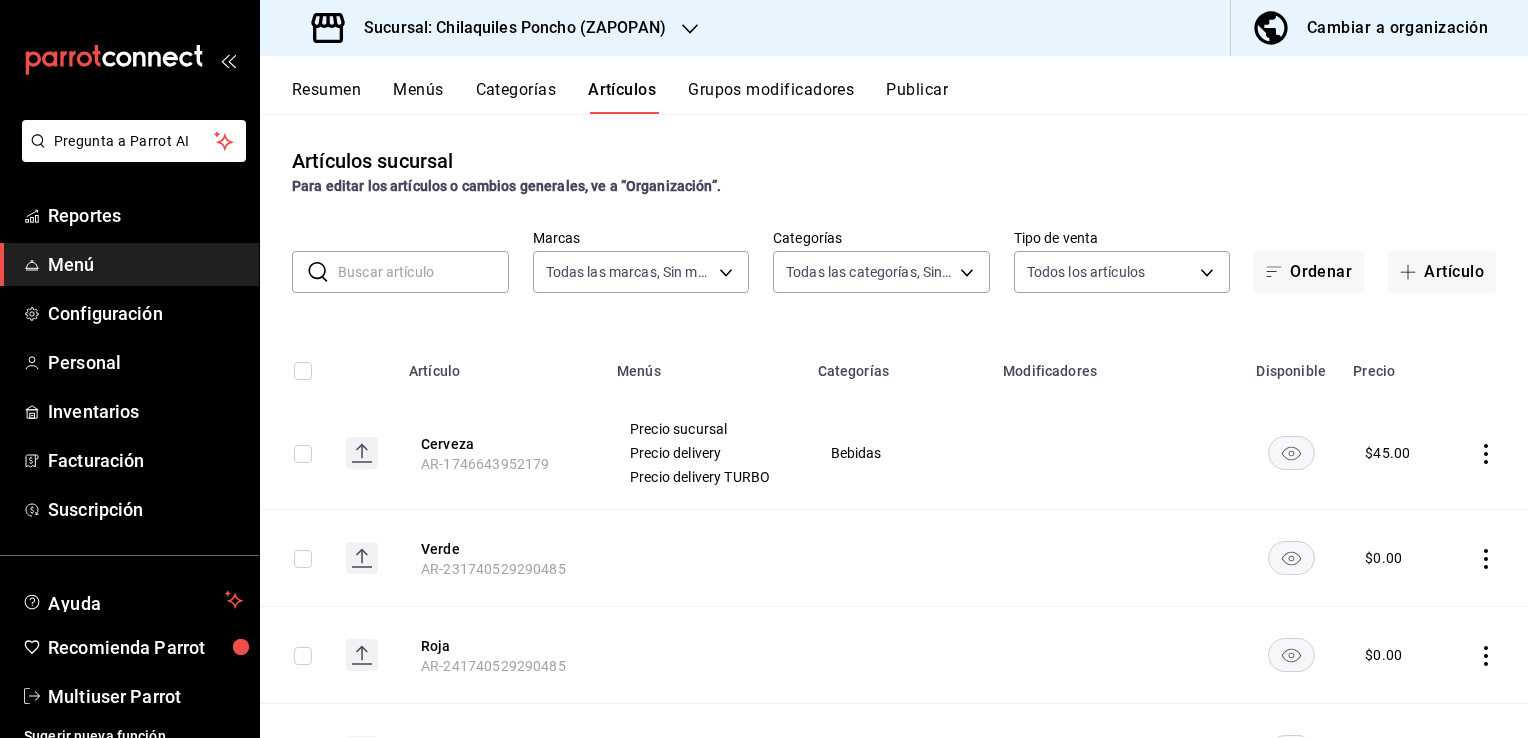 type on "8fc5e8d3-3390-4703-b559-2fbcf81cb379,971778e6-ae3c-4dbc-b8df-3e79793ed588,2cb98687-a48c-455c-ad32-578c5c973aba,ccae6b2d-4cfa-4e92-b909-7453bd745ed2,1c900c12-8b56-4977-8a3c-9706311c3bfb,211ec51b-35bd-4bb2-9940-699c9d4b253c,62ef5382-7d4c-4af5-942f-c5421a7d1b8f,b5b4467f-b7ae-442c-80d7-7f5dd6c67e4b,6c9c1bb3-23fc-432d-9f5a-b9ec059b5171,a9c40b93-538e-4864-9f8c-64b9f3b4d1e5,4fcb77e9-655d-4611-9cf6-69d5ea493576,2566ae26-270a-4c3b-8685-f2f7e476321a,dacee7ee-3387-4730-9b78-3d5305590df4" 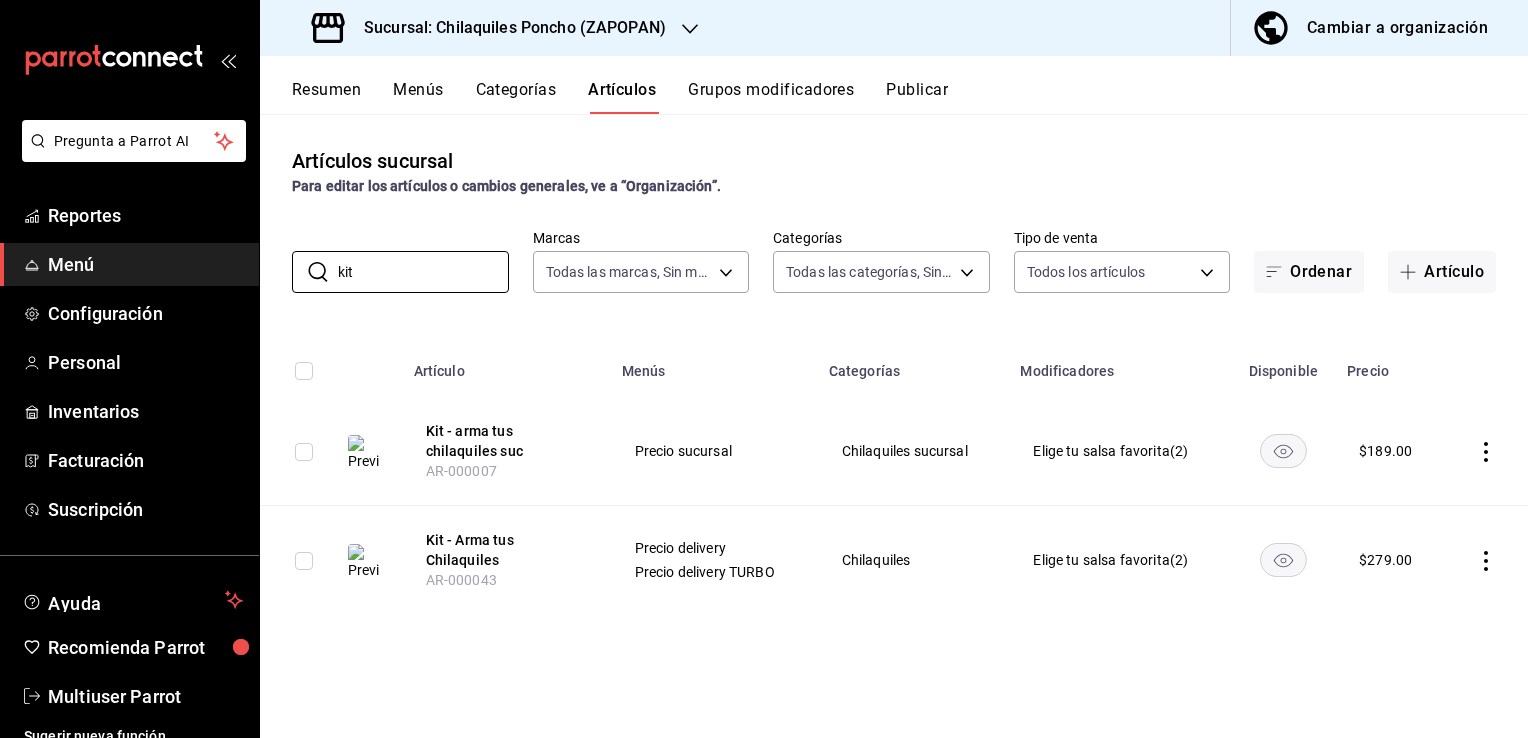 type on "kit" 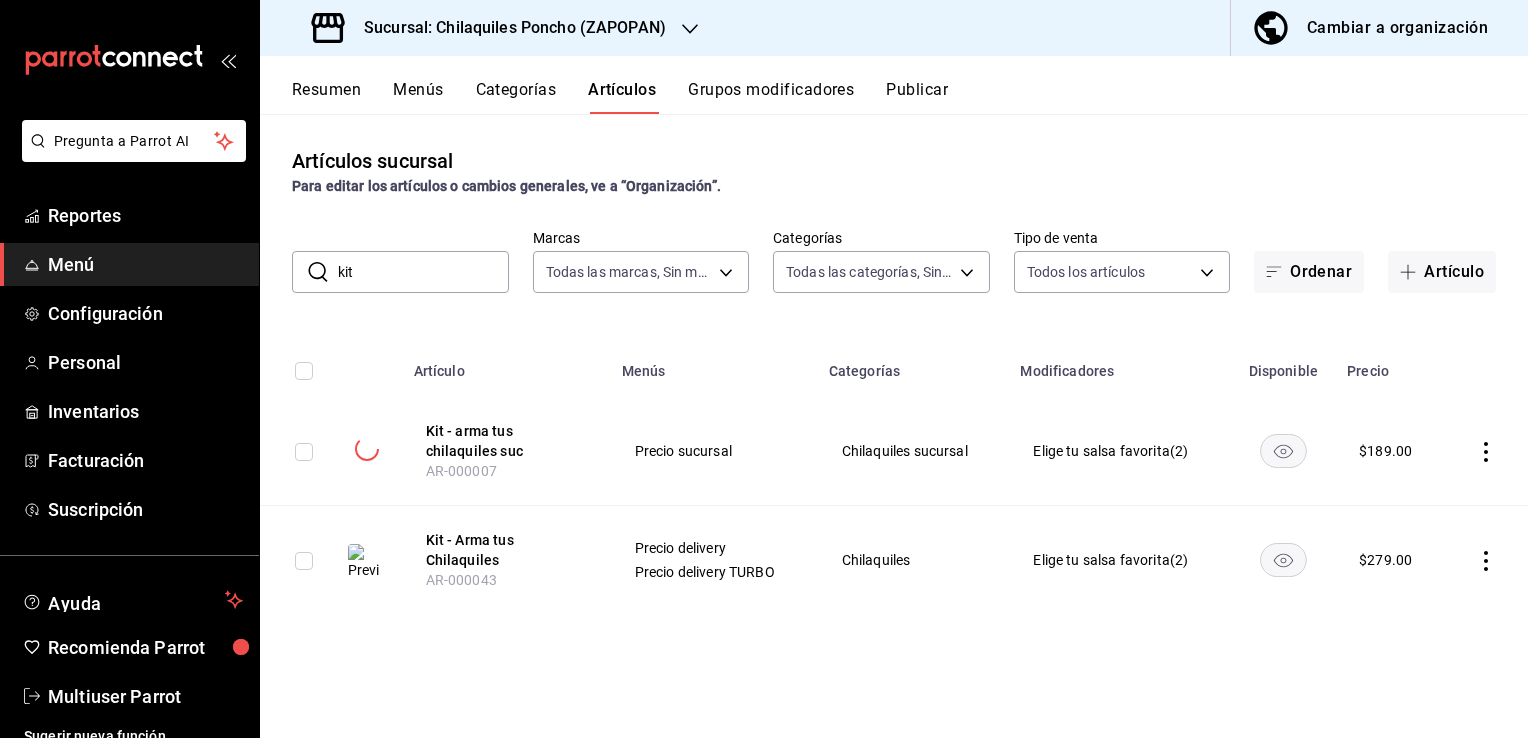 click at bounding box center [364, 560] 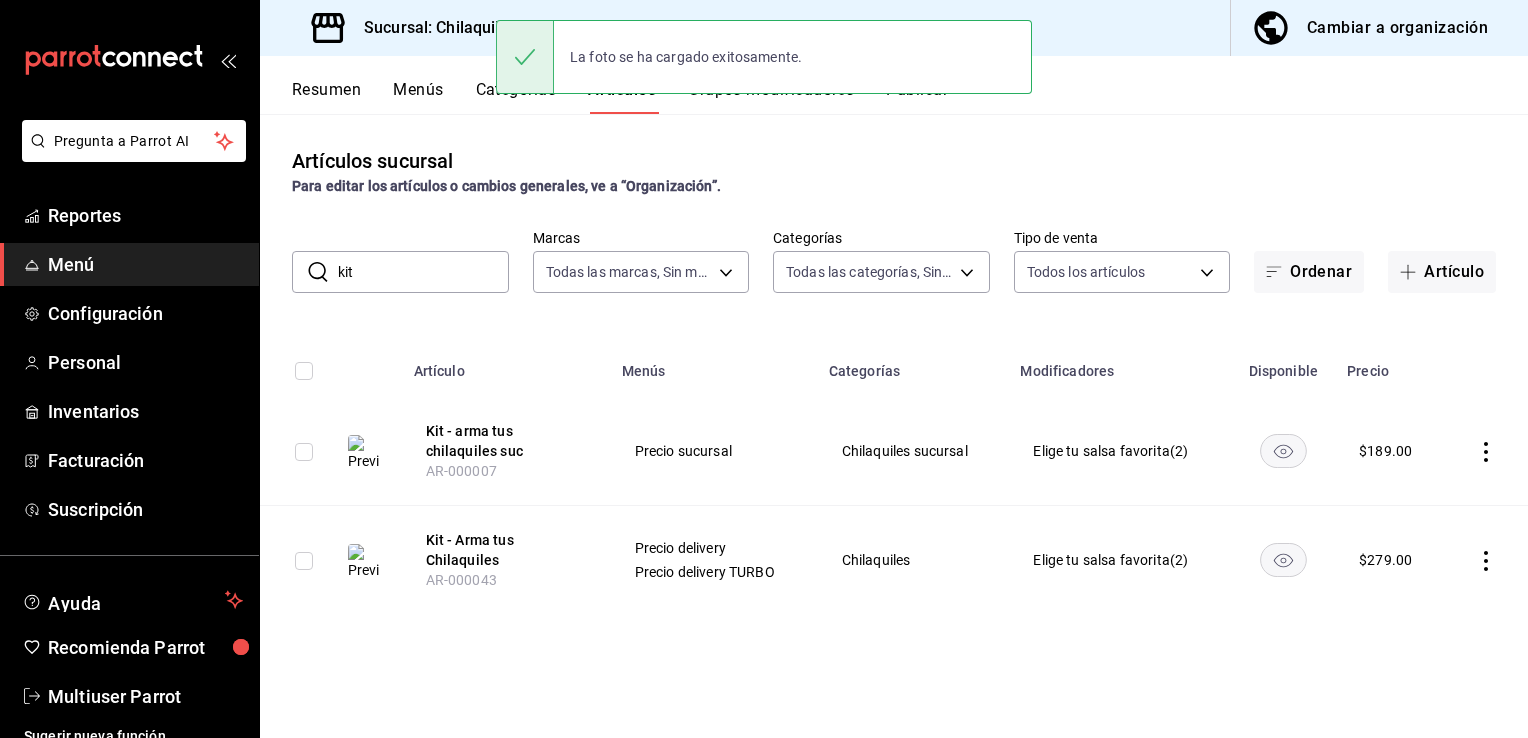click on "La foto se ha cargado exitosamente." at bounding box center [764, 57] 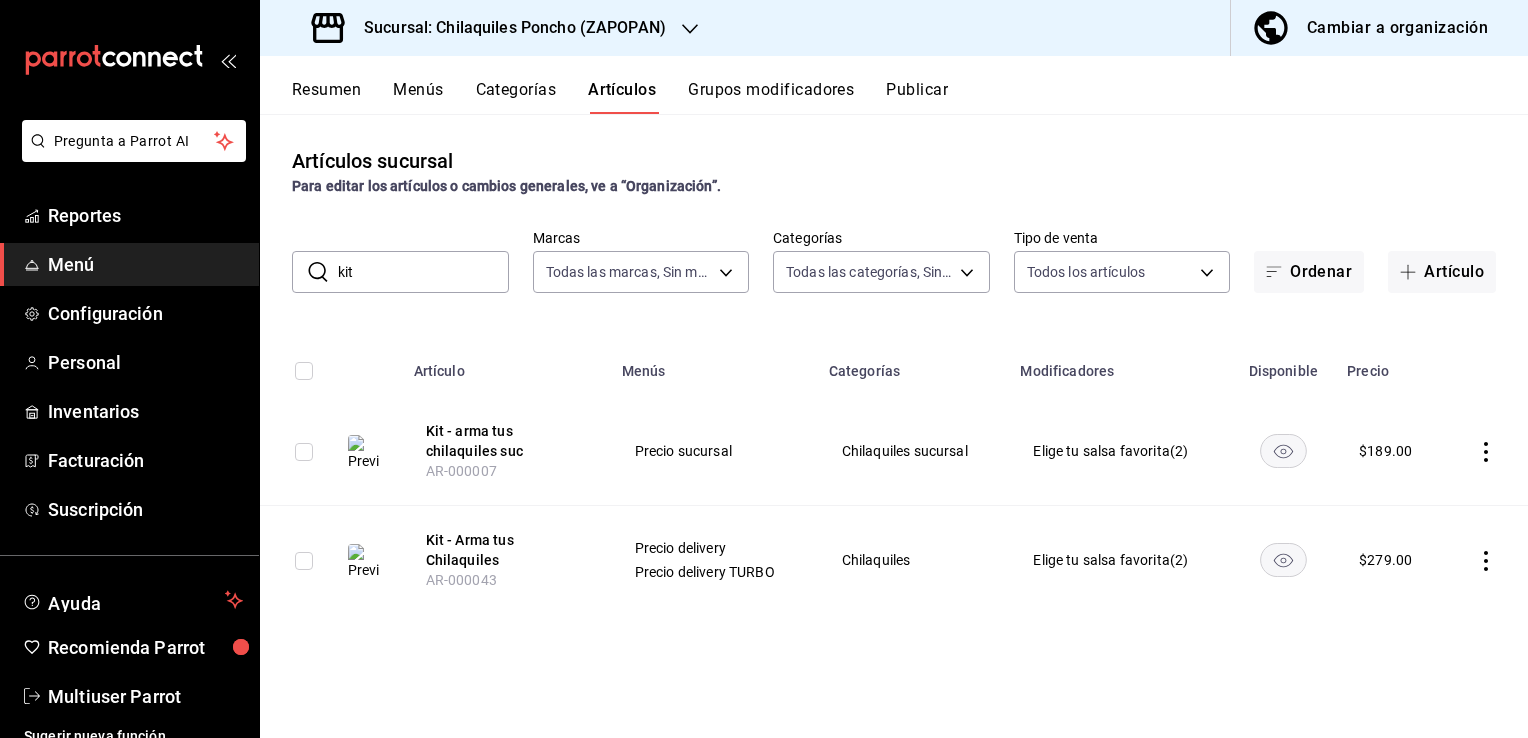 click on "Publicar" at bounding box center (917, 97) 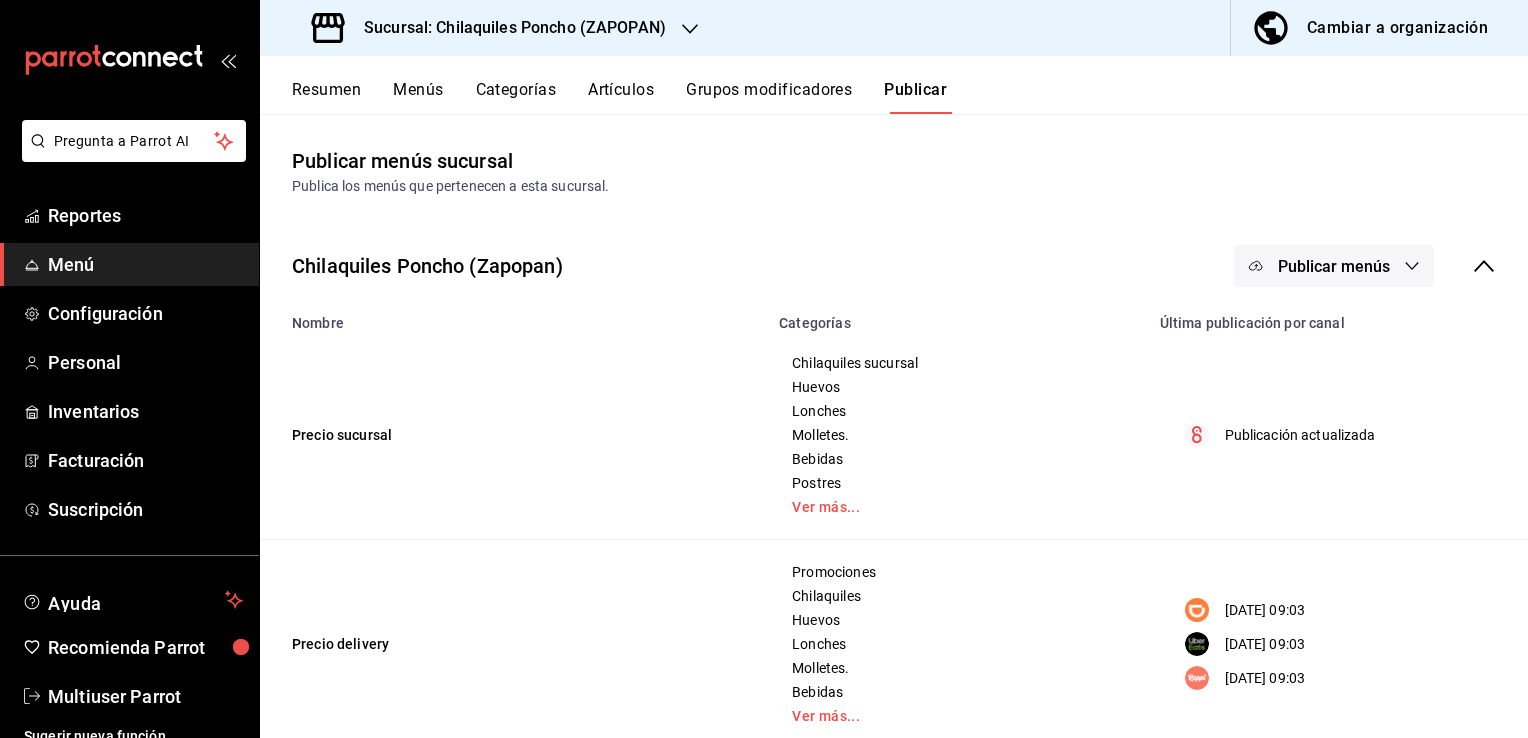 click on "Publicar menús" at bounding box center (1334, 266) 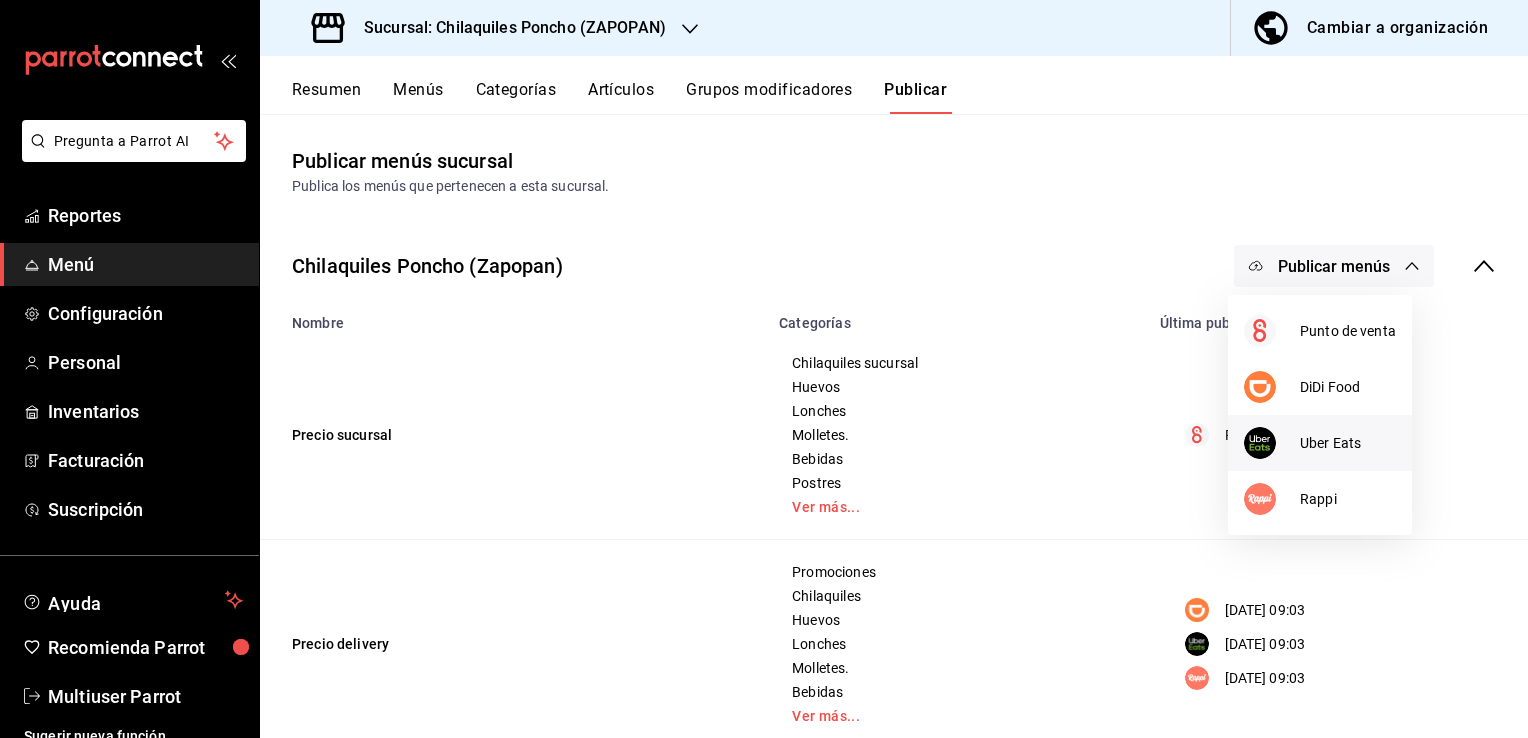 click on "Uber Eats" at bounding box center [1348, 443] 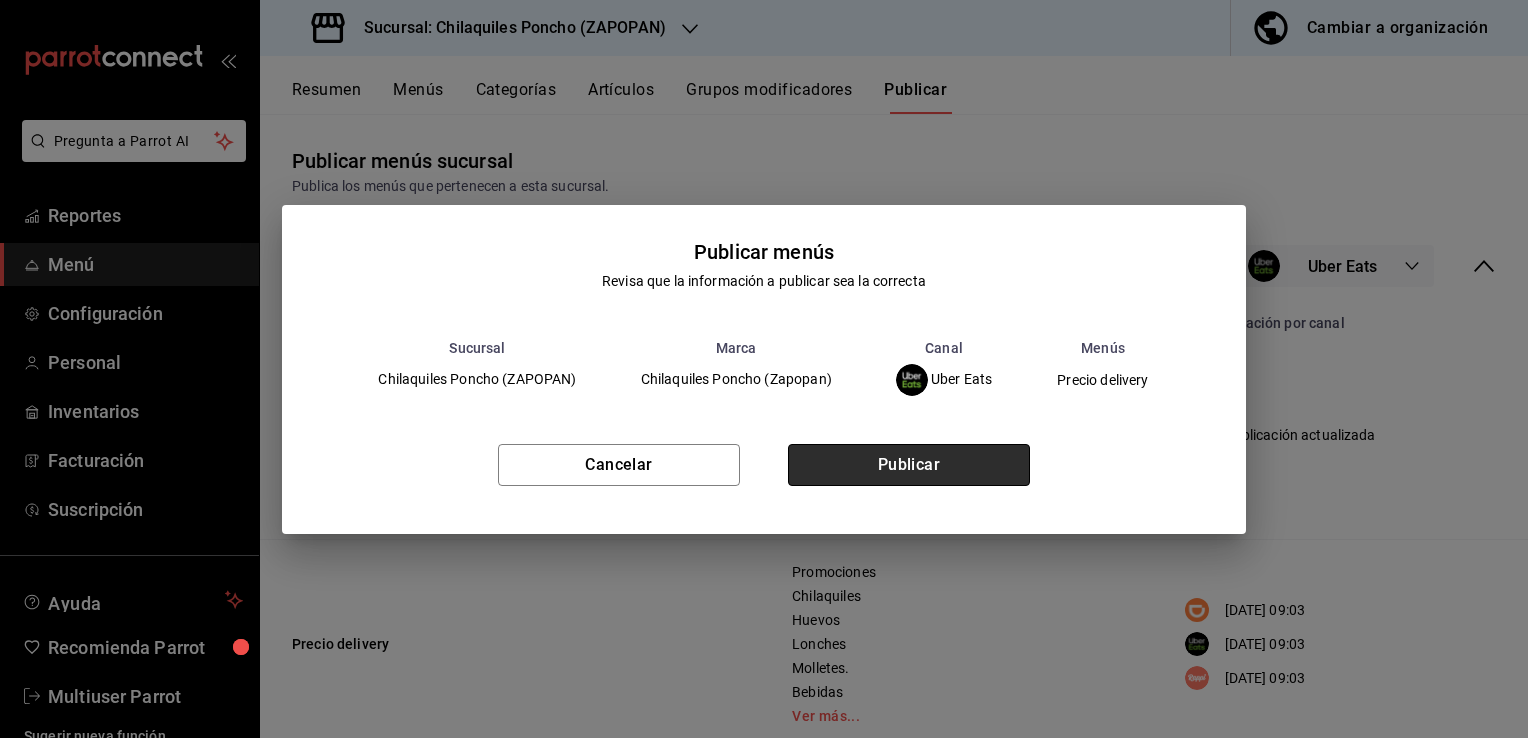 click on "Publicar" at bounding box center [909, 465] 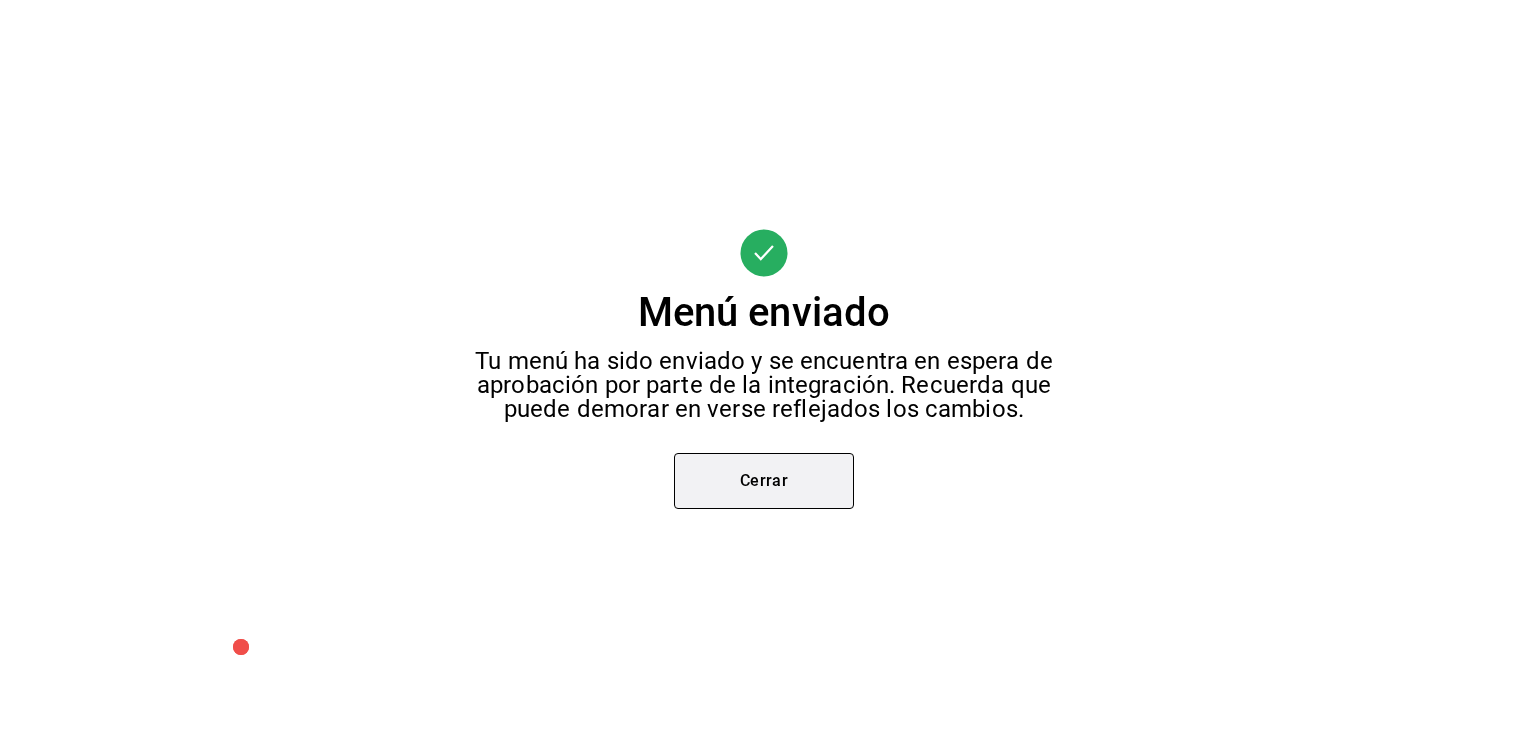 click on "Cerrar" at bounding box center (764, 481) 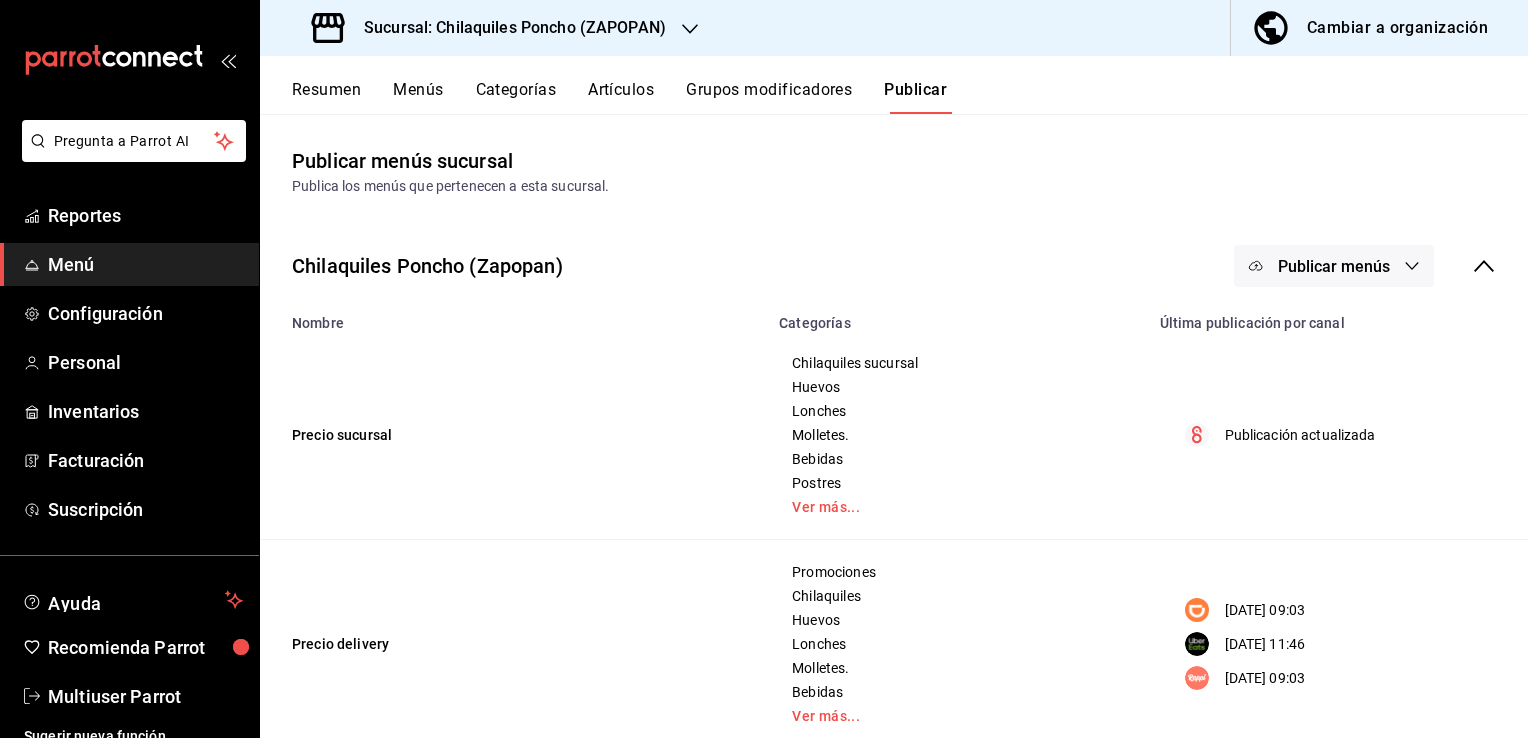 click 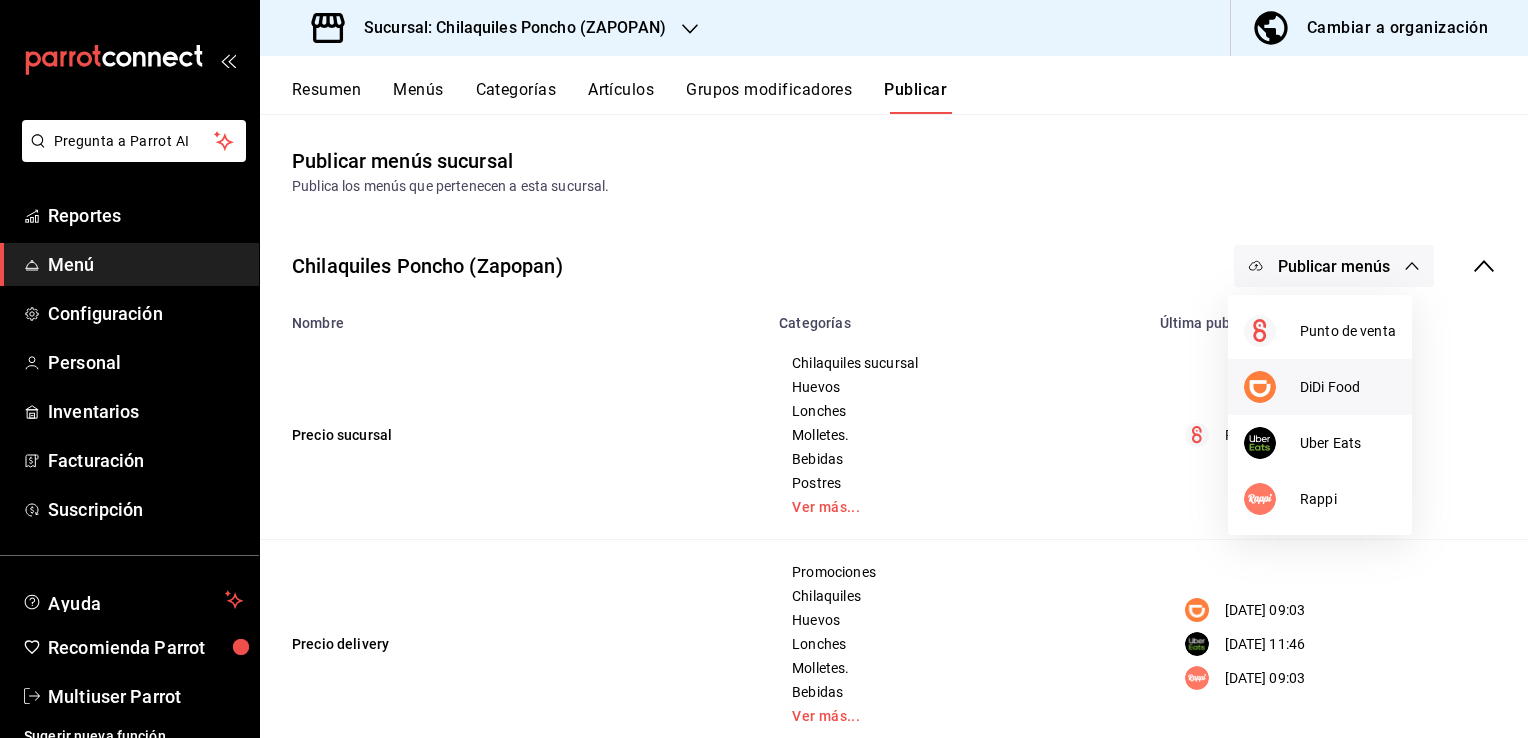 click on "DiDi Food" at bounding box center [1348, 387] 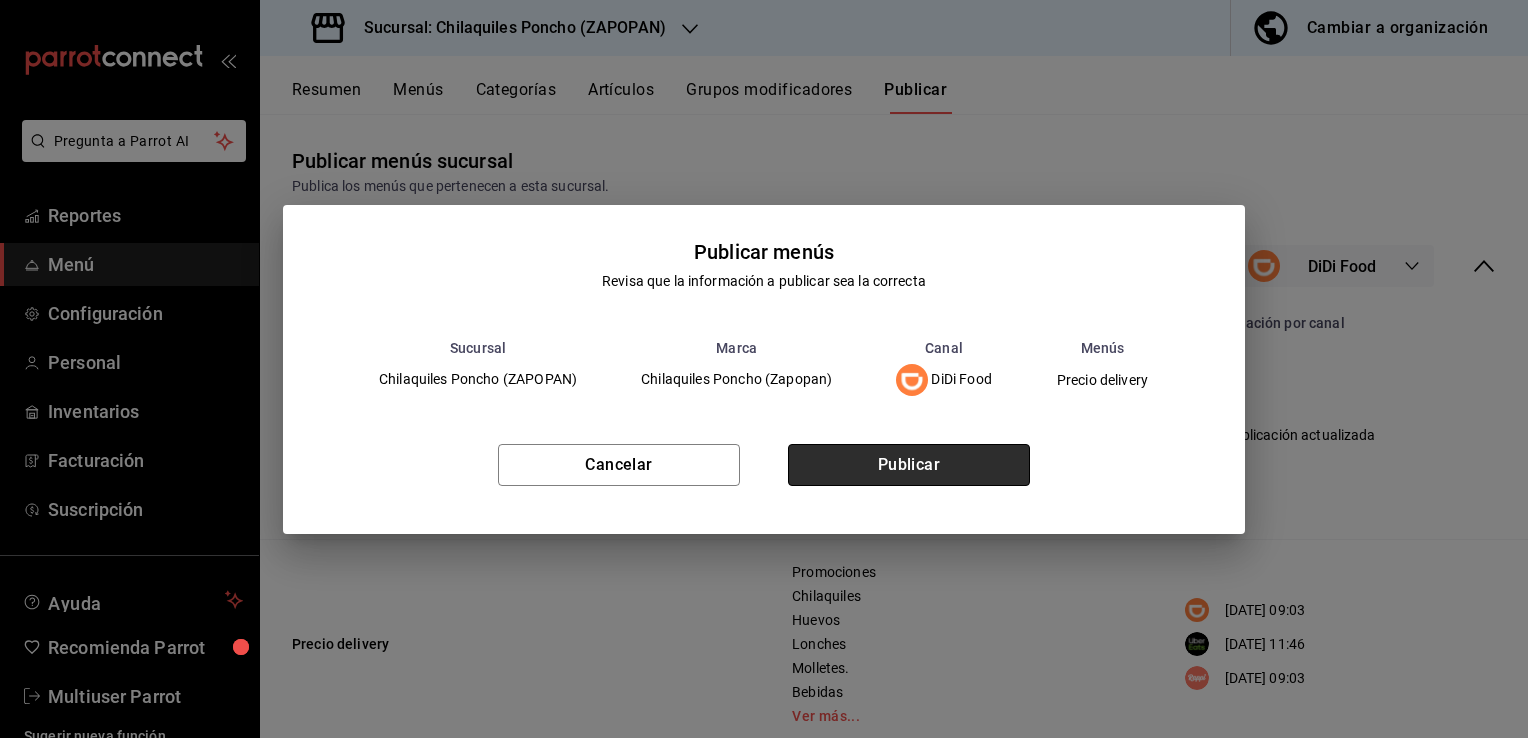 click on "Publicar" at bounding box center [909, 465] 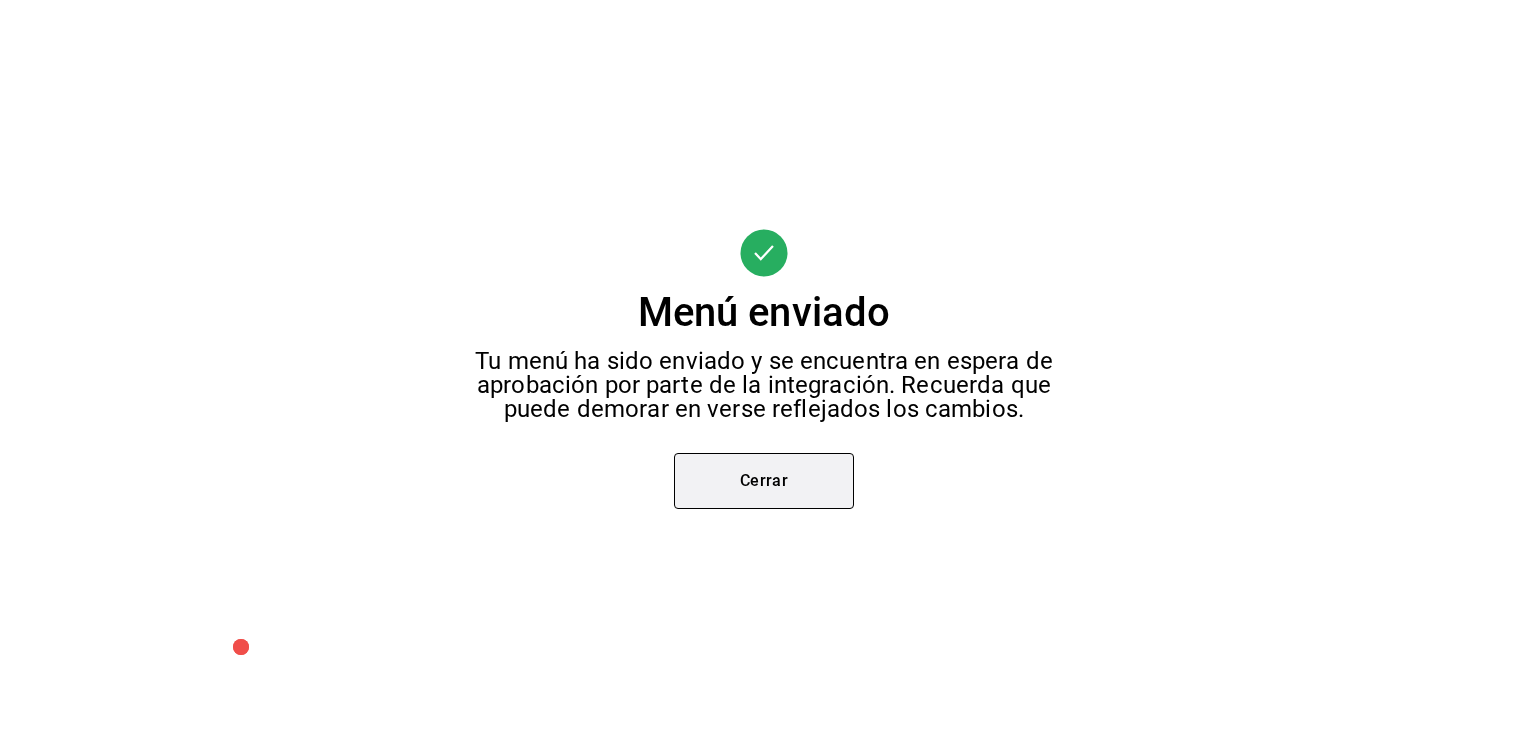 click on "Cerrar" at bounding box center [764, 481] 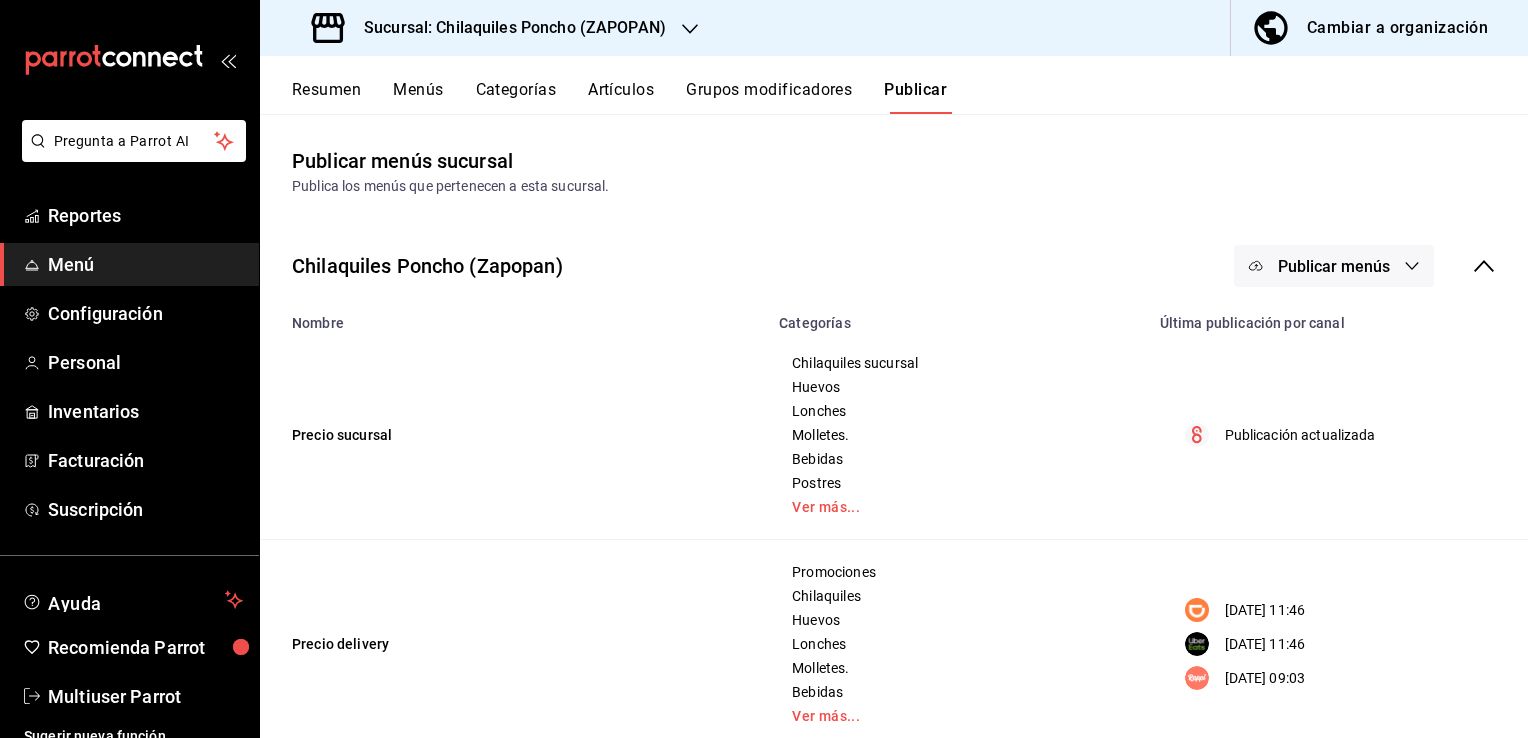 click on "Publicar menús" at bounding box center (1334, 266) 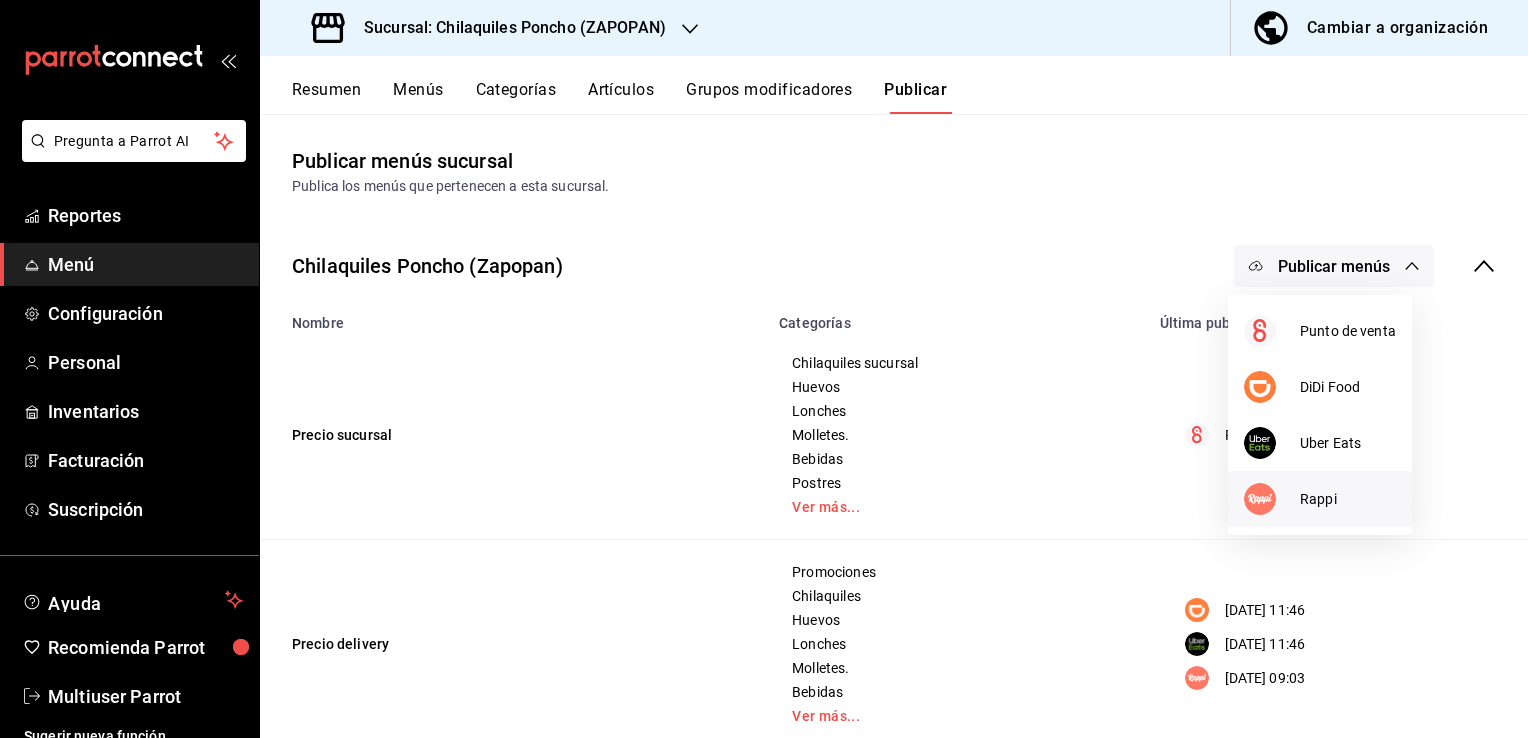click on "Rappi" at bounding box center (1320, 499) 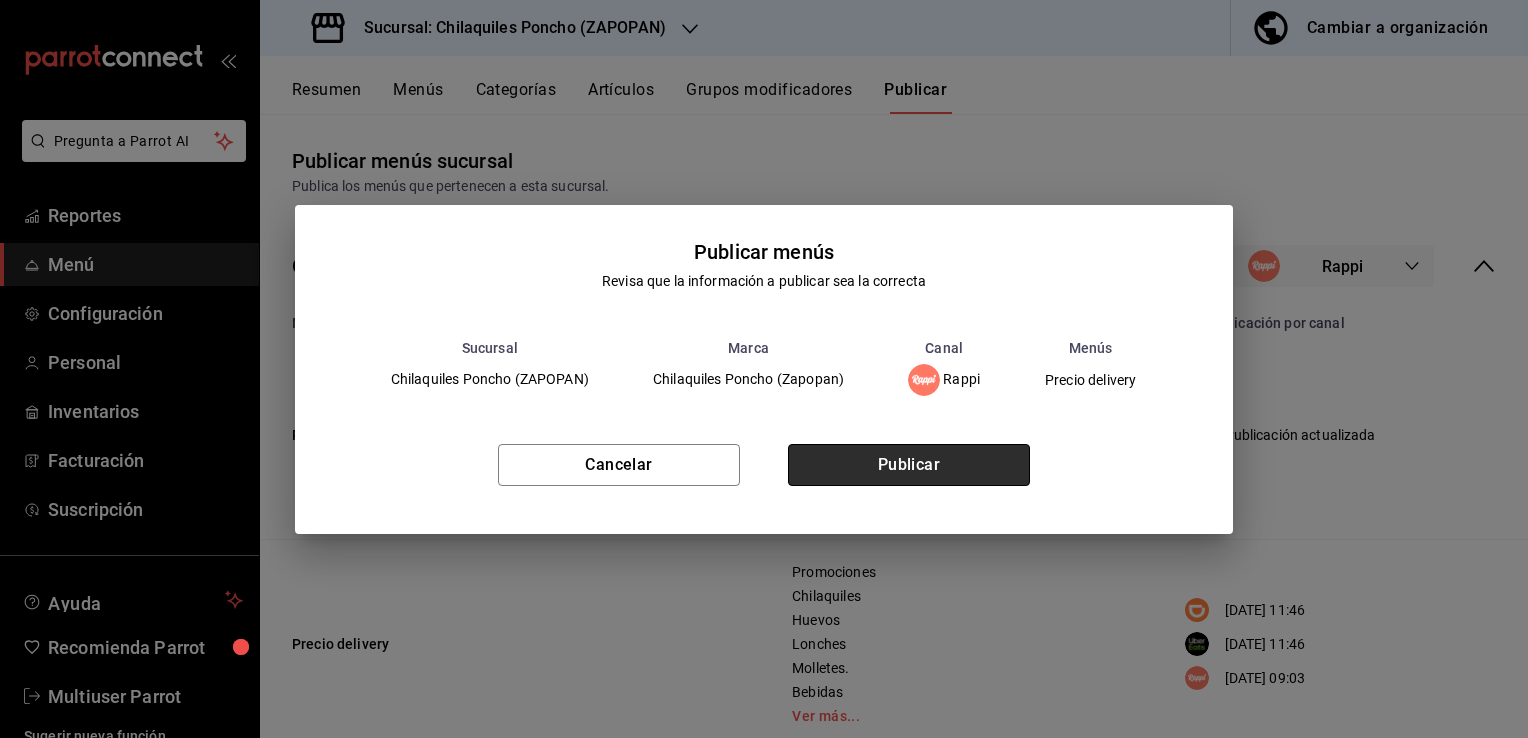 click on "Publicar" at bounding box center (909, 465) 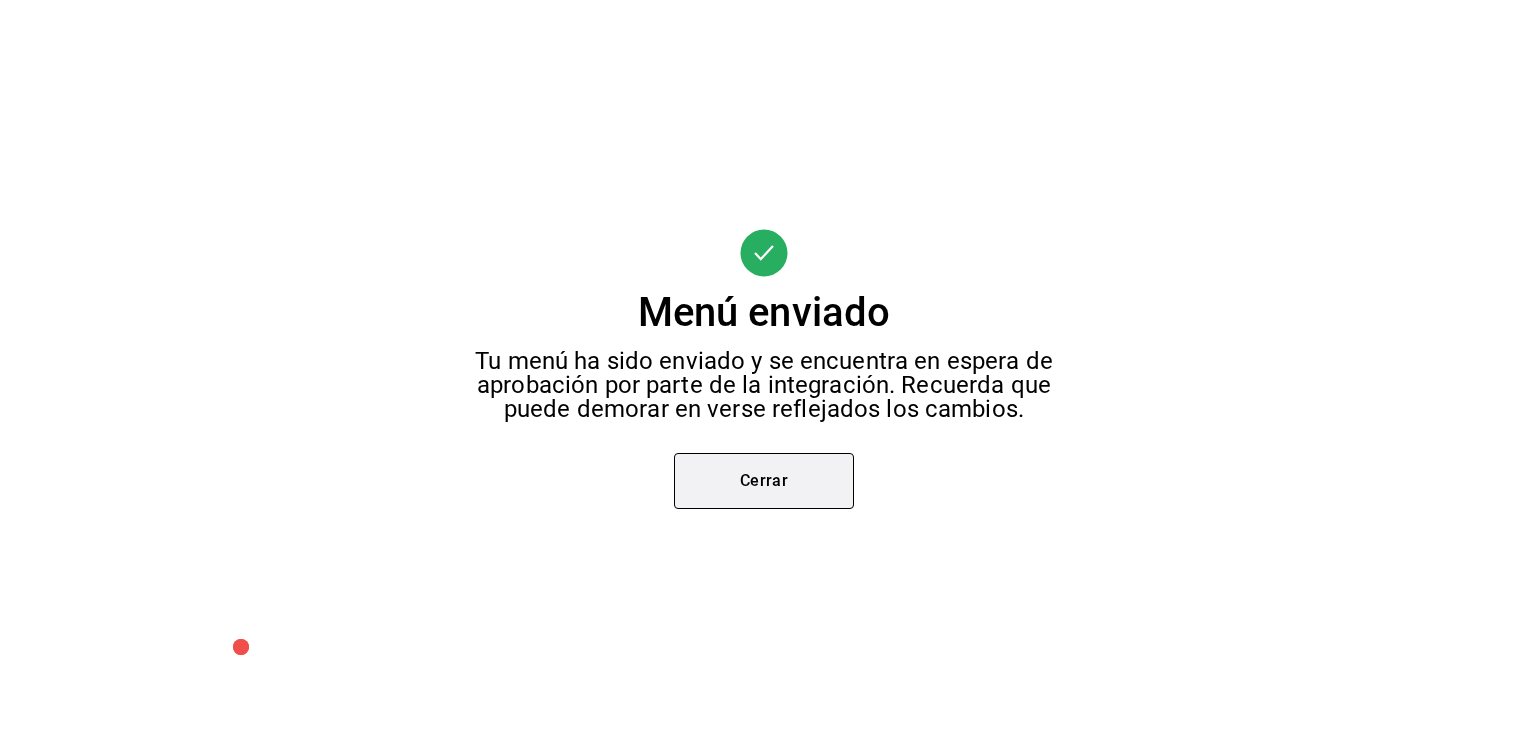 click on "Cerrar" at bounding box center [764, 481] 